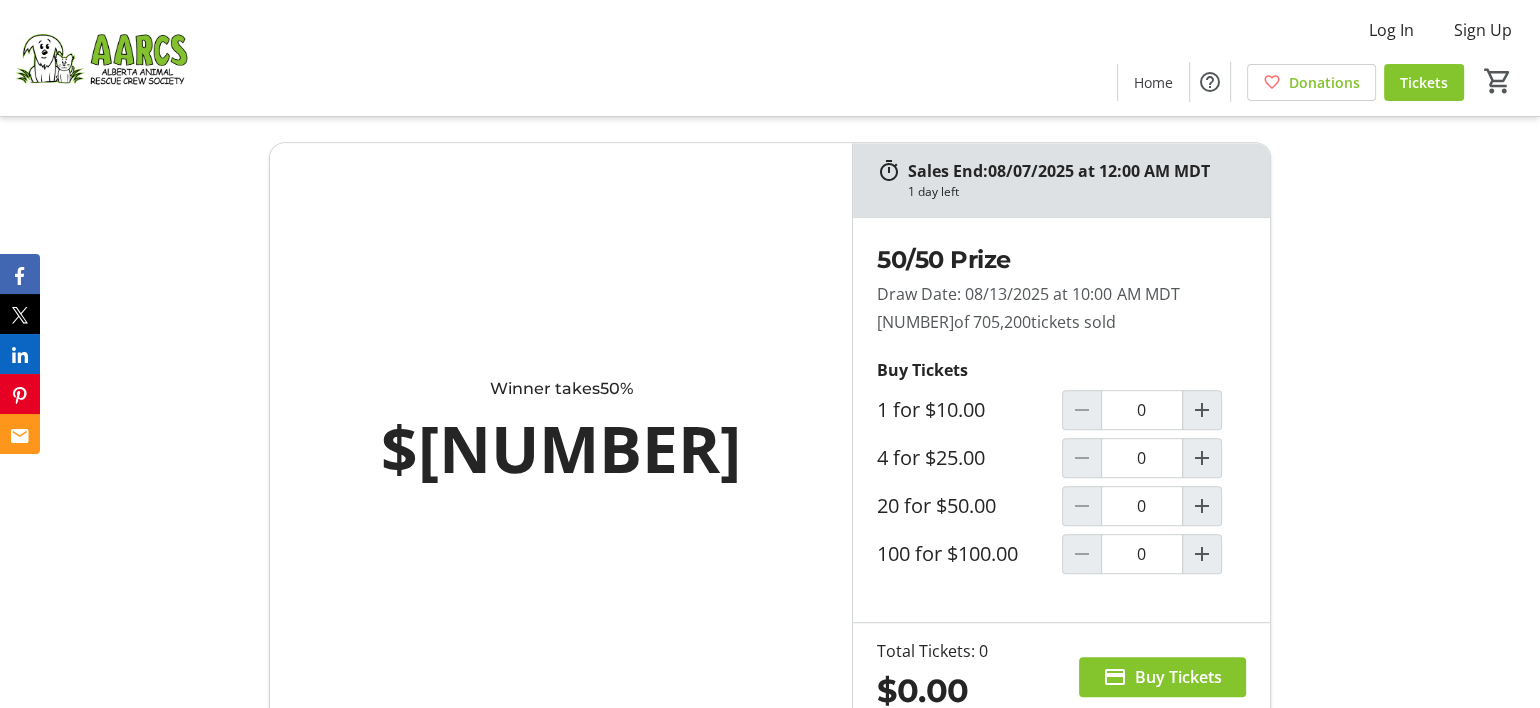 scroll, scrollTop: 1200, scrollLeft: 0, axis: vertical 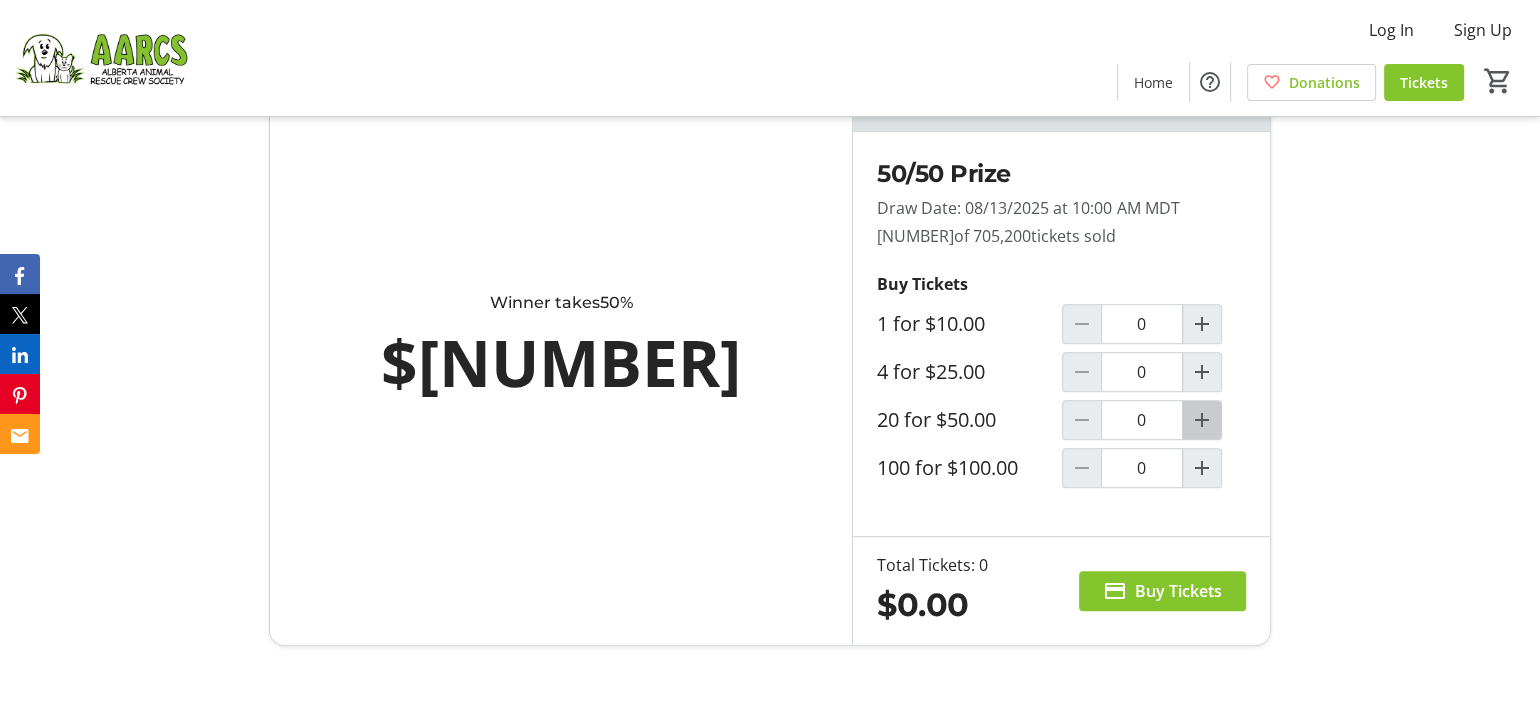 click at bounding box center (1202, 420) 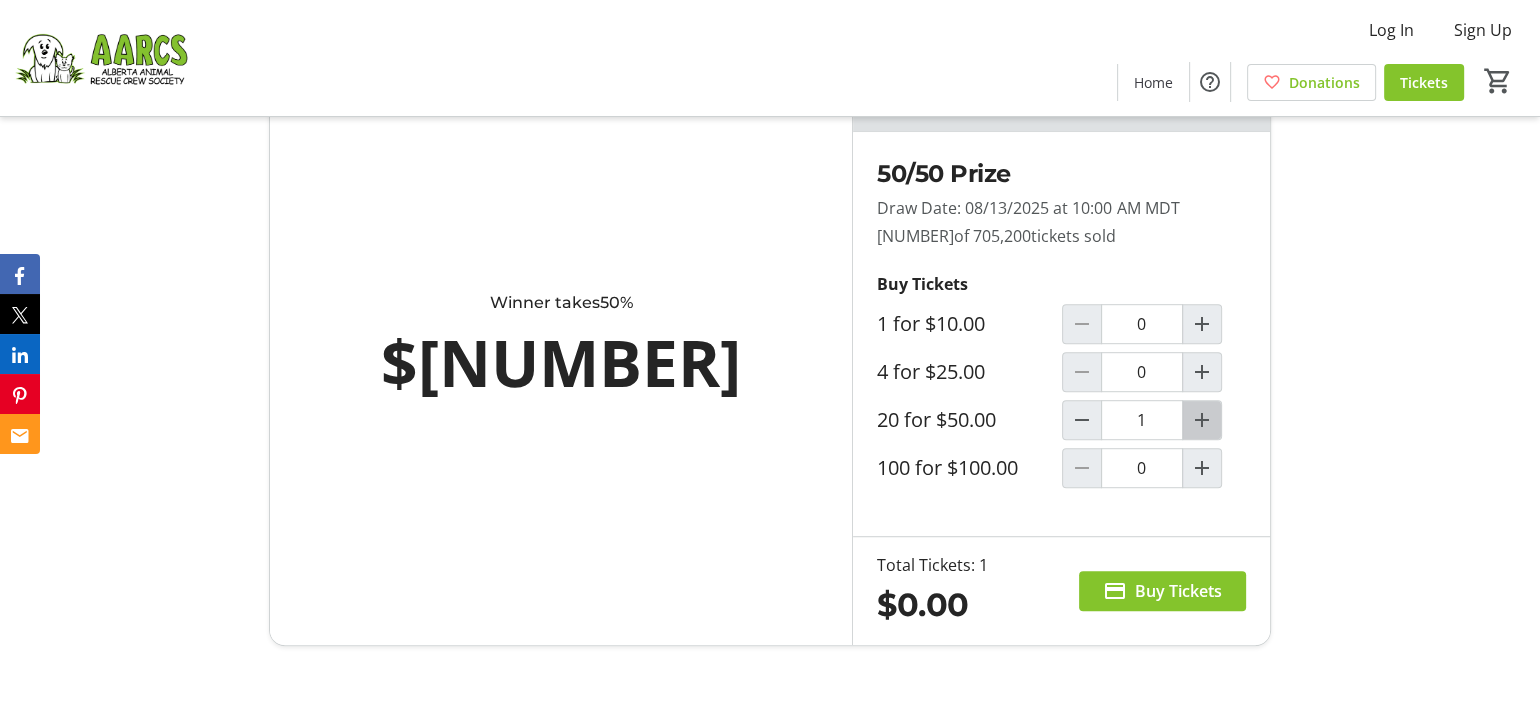 click at bounding box center (1202, 420) 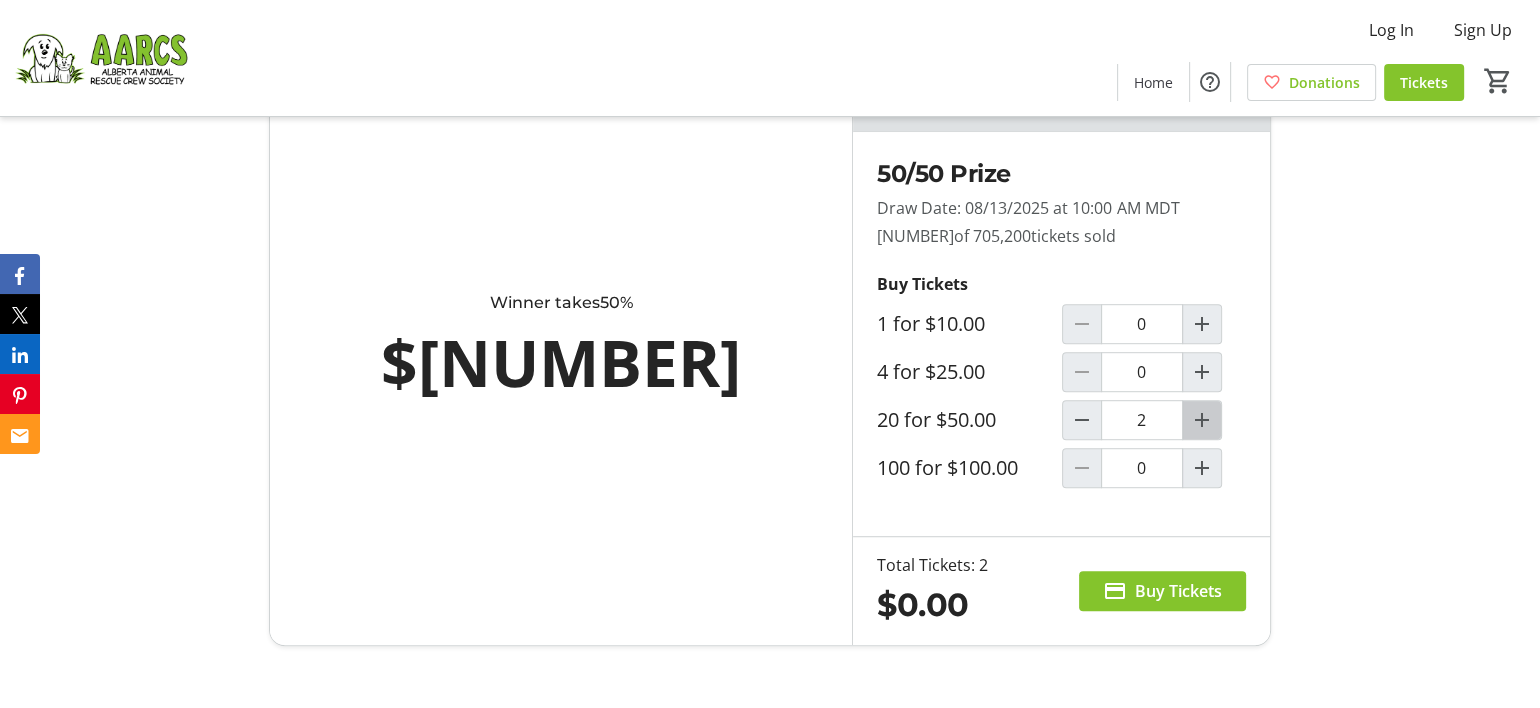 click at bounding box center [1202, 420] 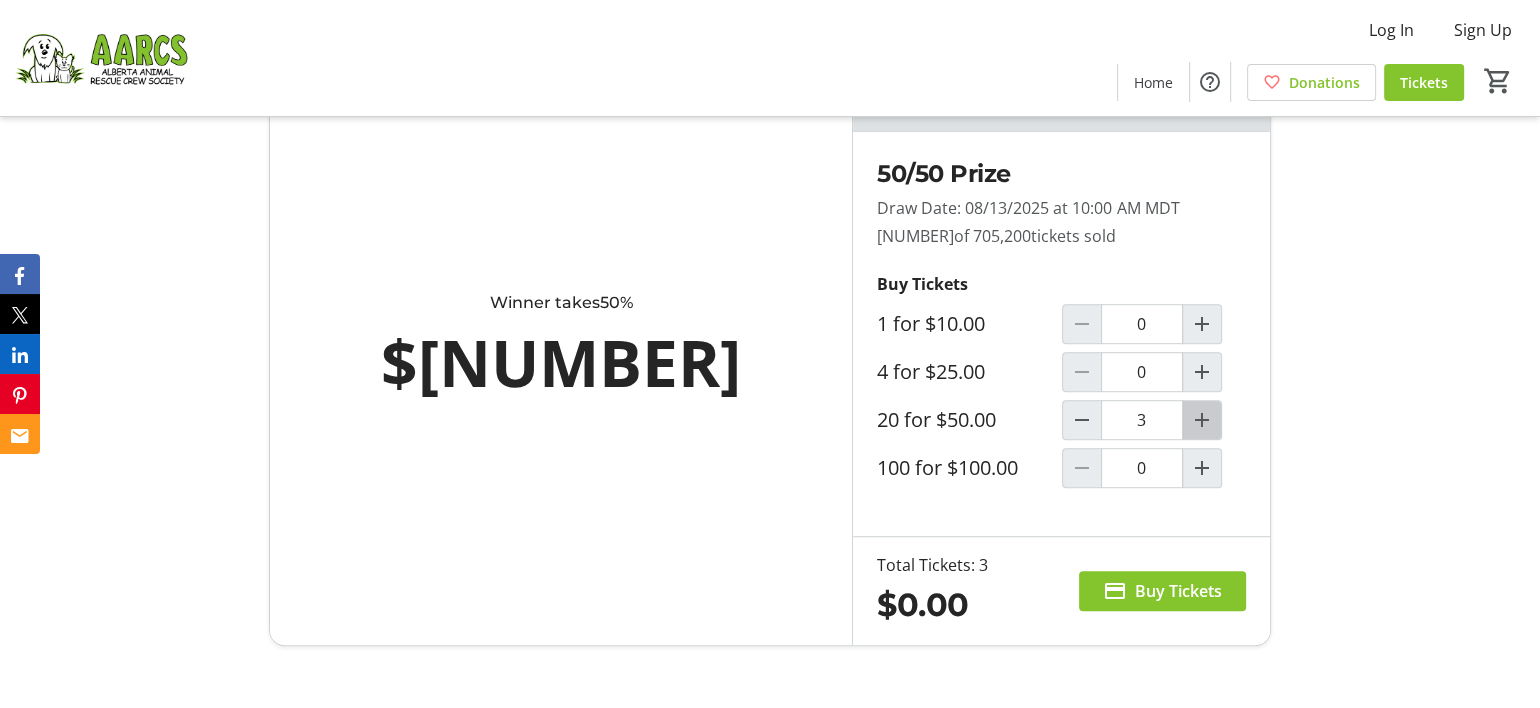 click at bounding box center (1202, 420) 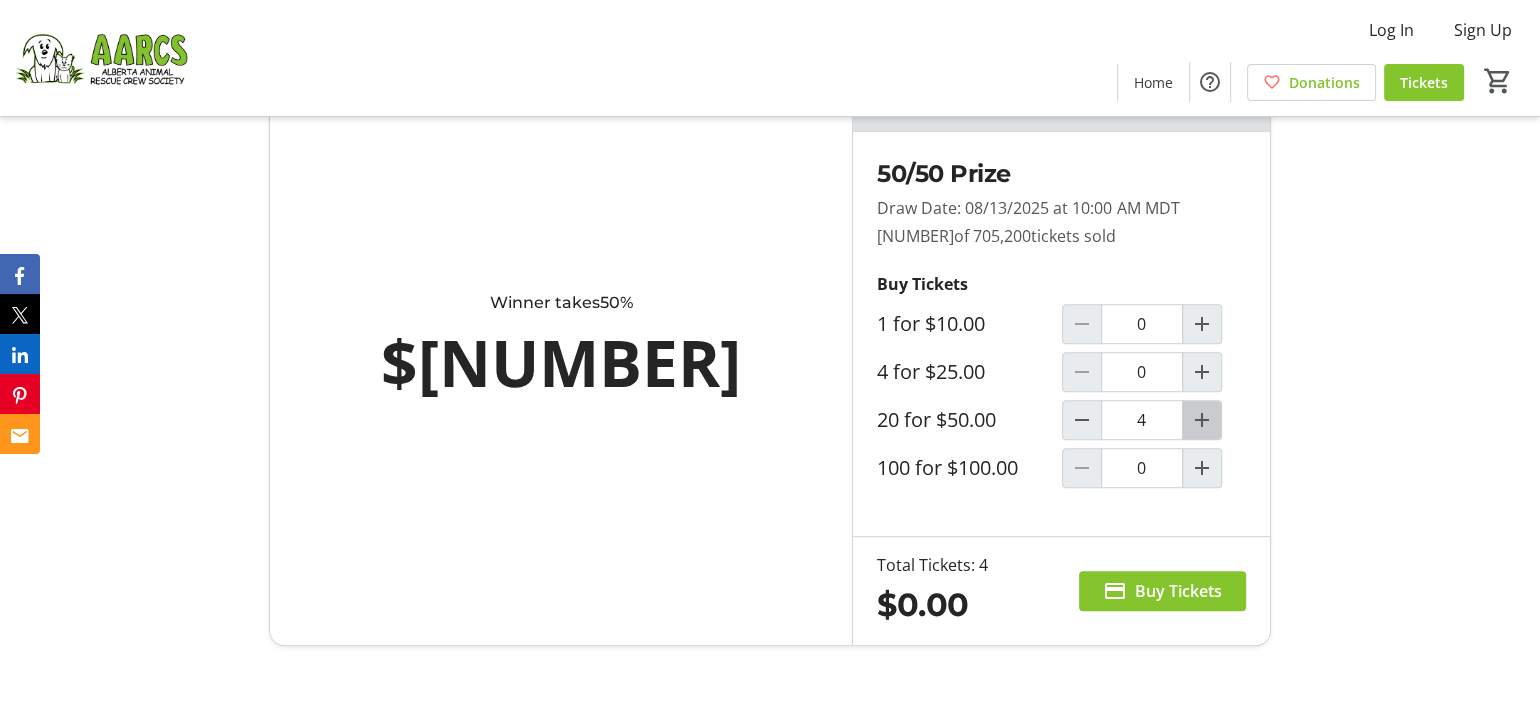 click at bounding box center [1202, 420] 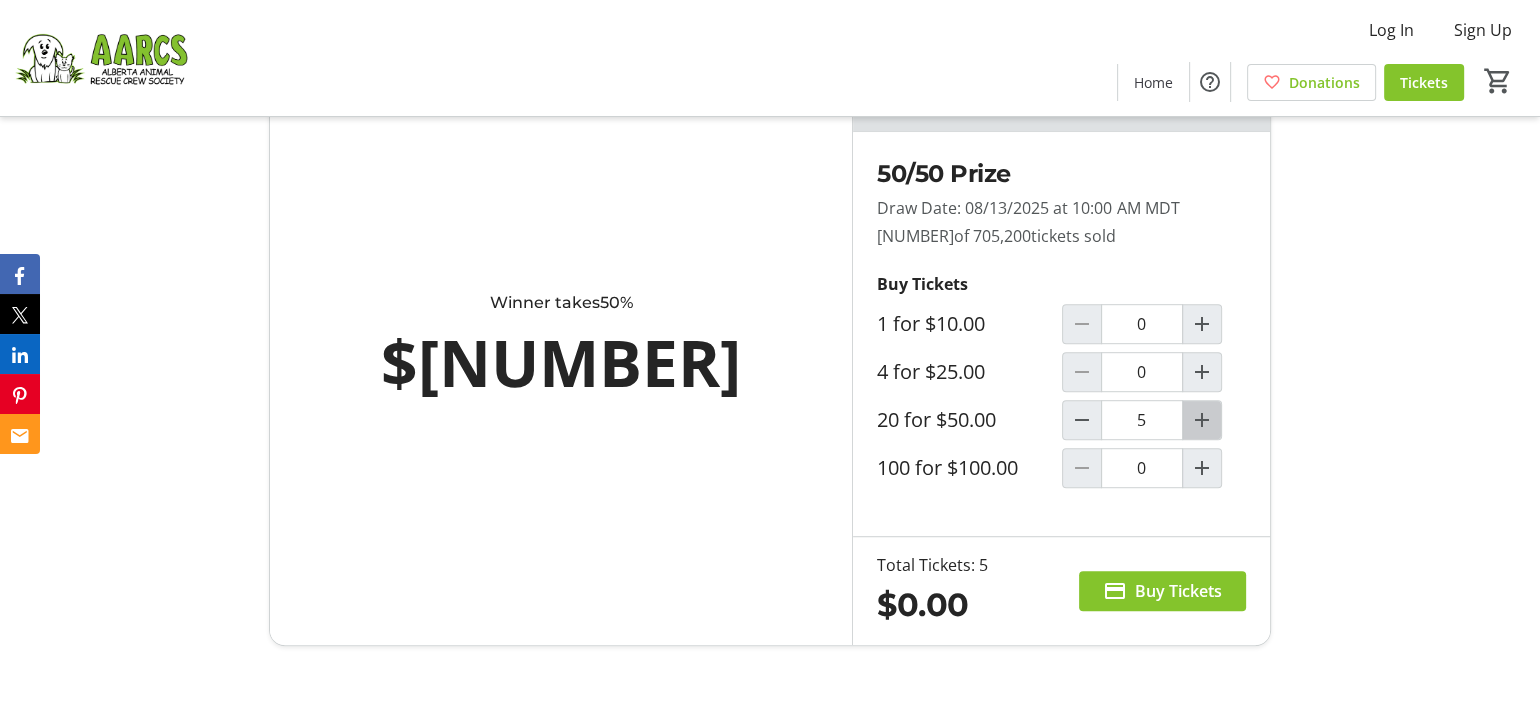 click at bounding box center (1202, 420) 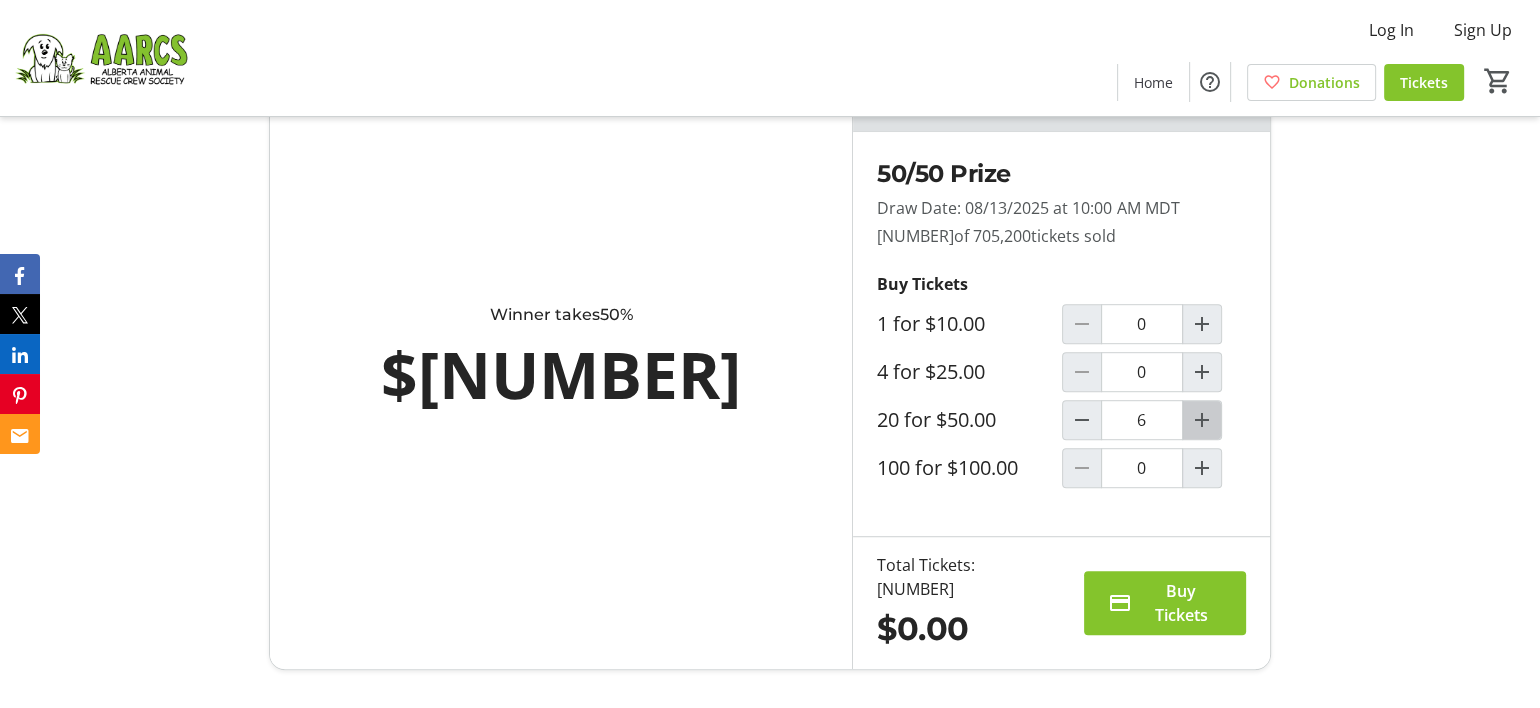 click at bounding box center [1202, 420] 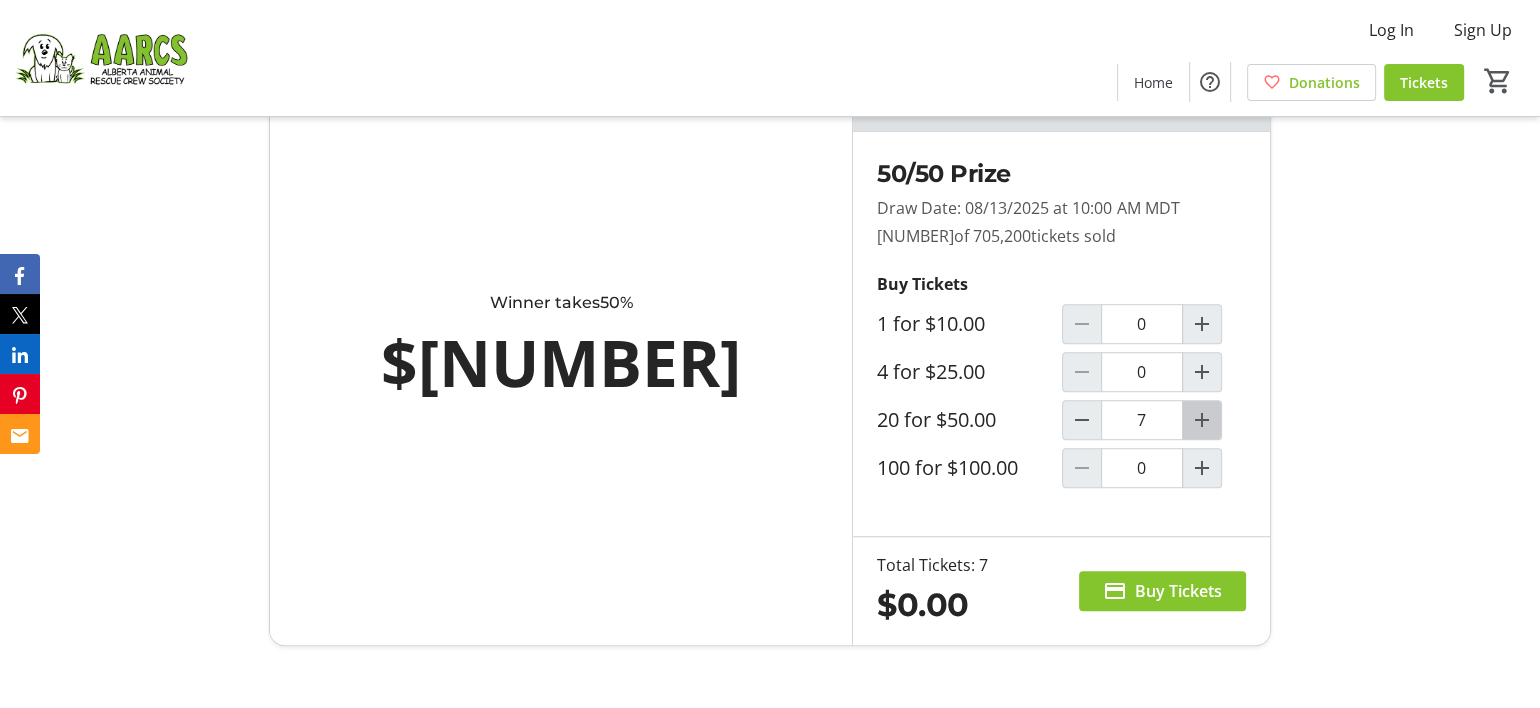 click at bounding box center [1202, 420] 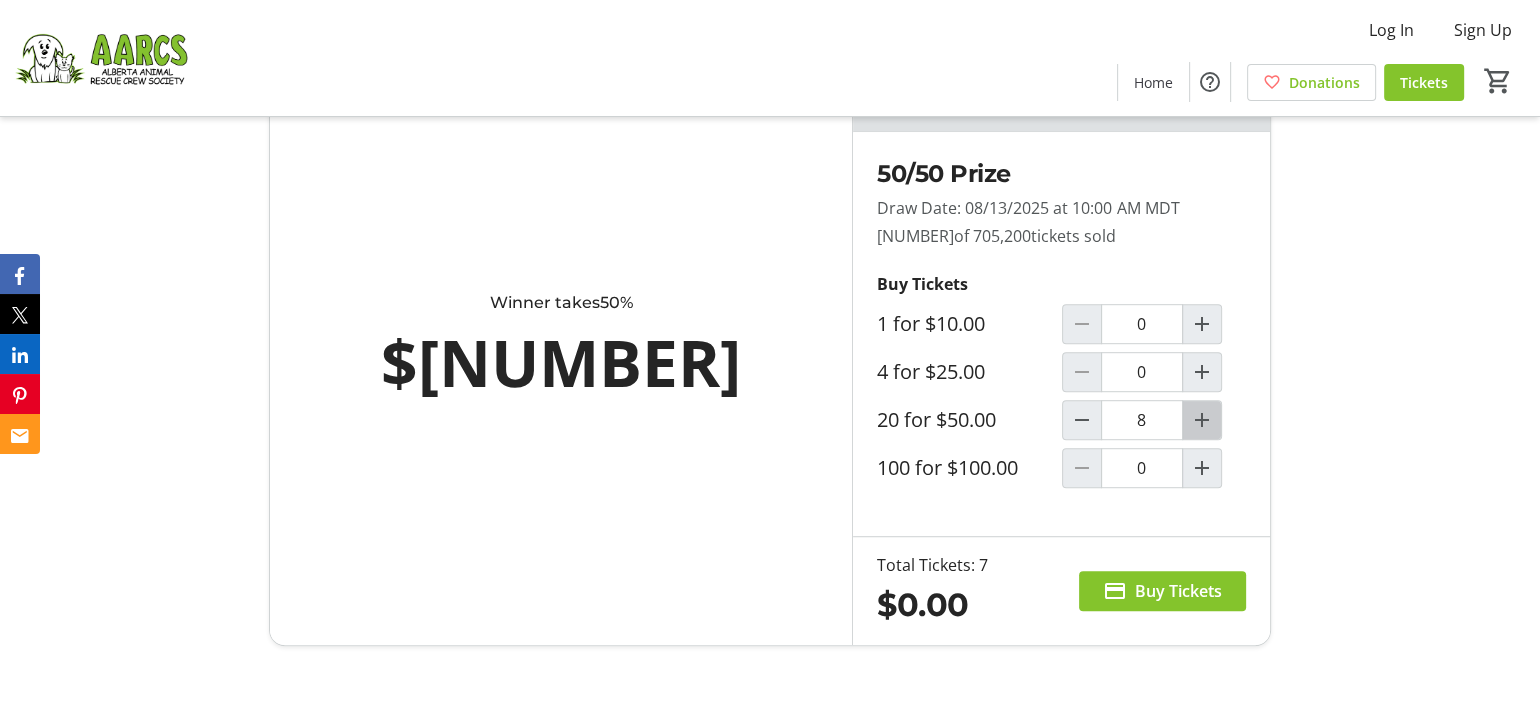 click at bounding box center (1202, 420) 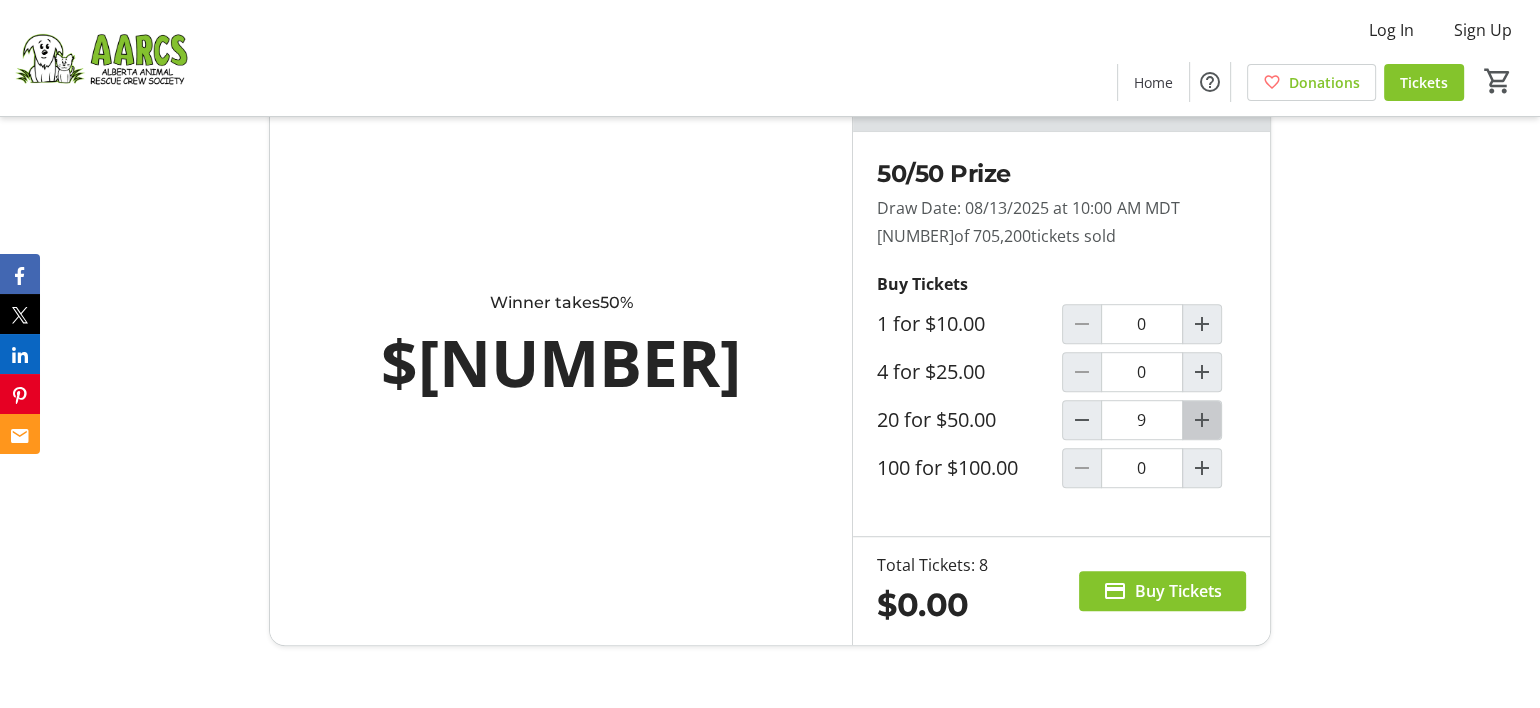 click at bounding box center [1202, 420] 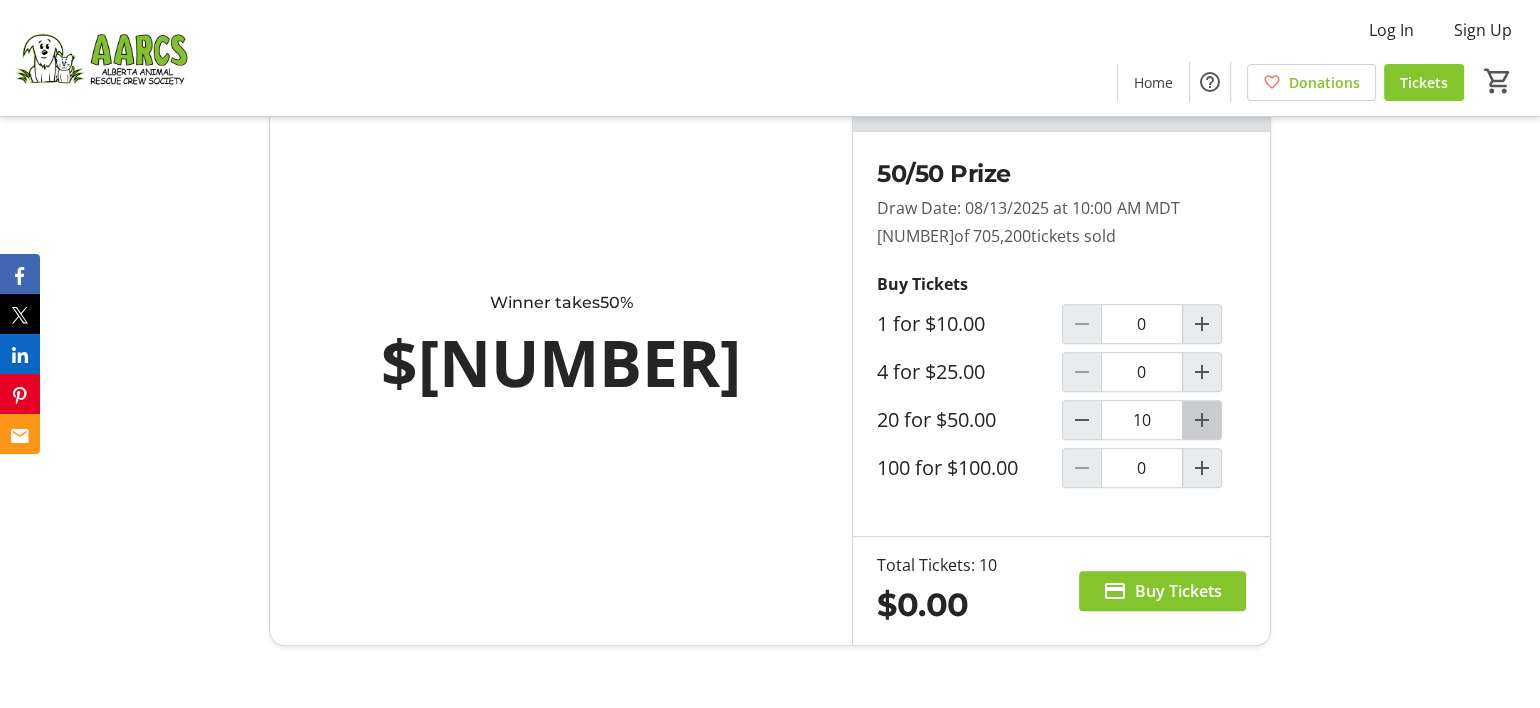 click at bounding box center (1202, 420) 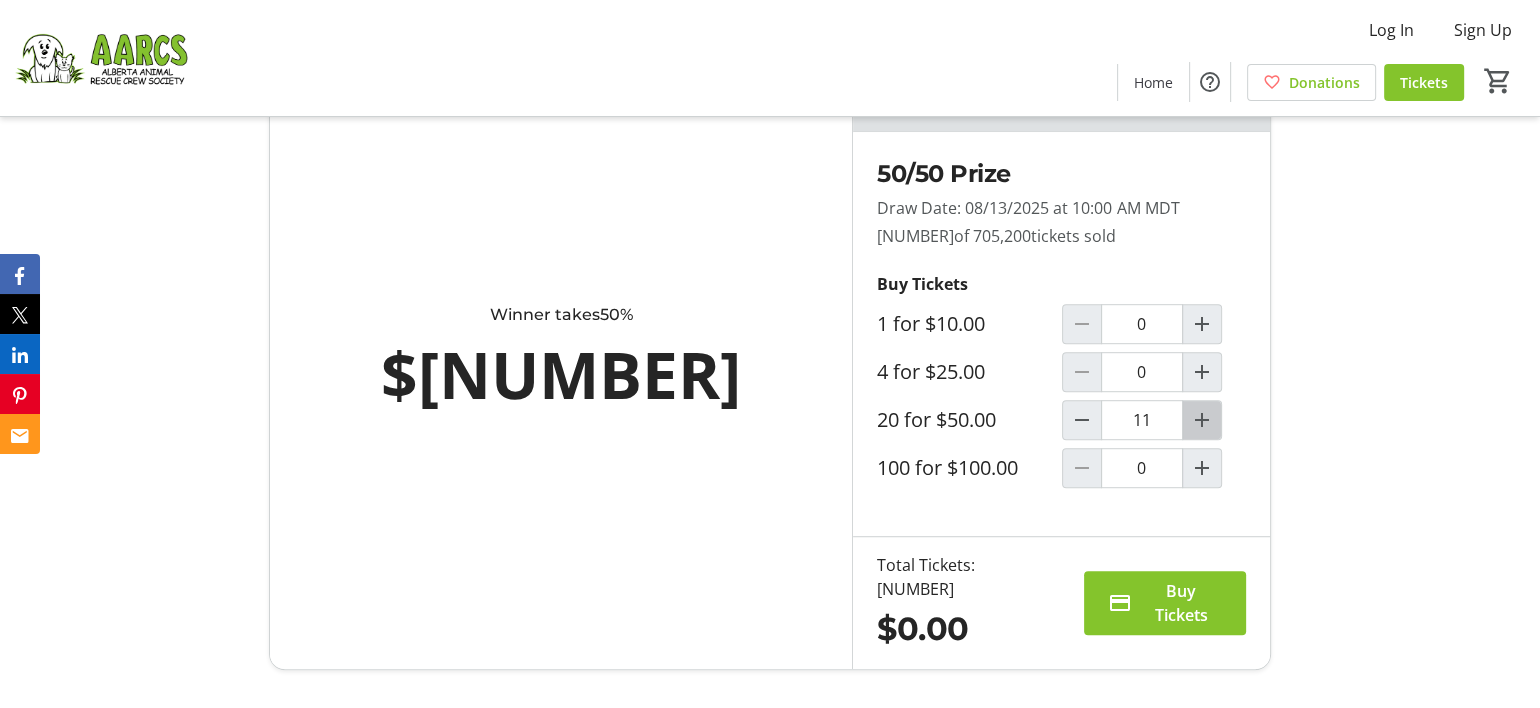 click at bounding box center (1202, 420) 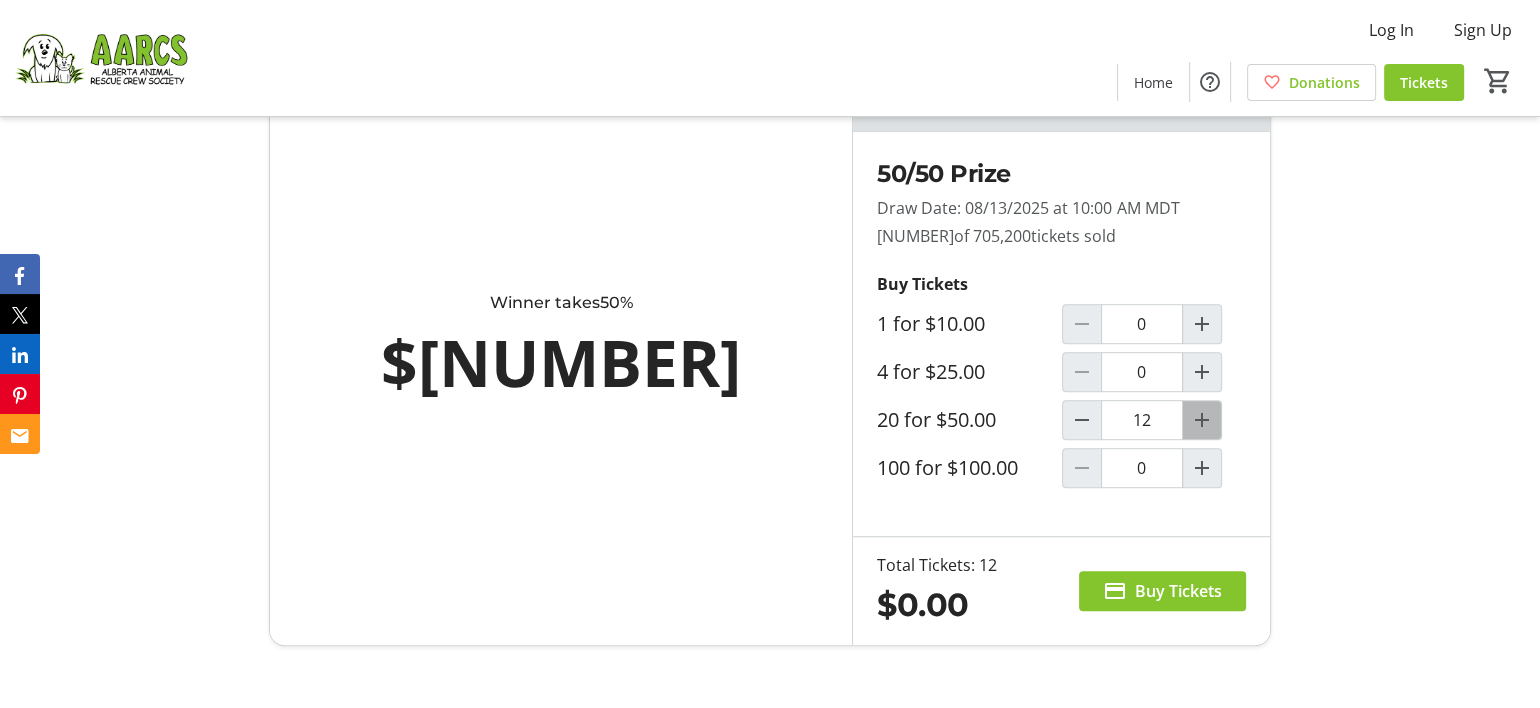 click at bounding box center (1202, 420) 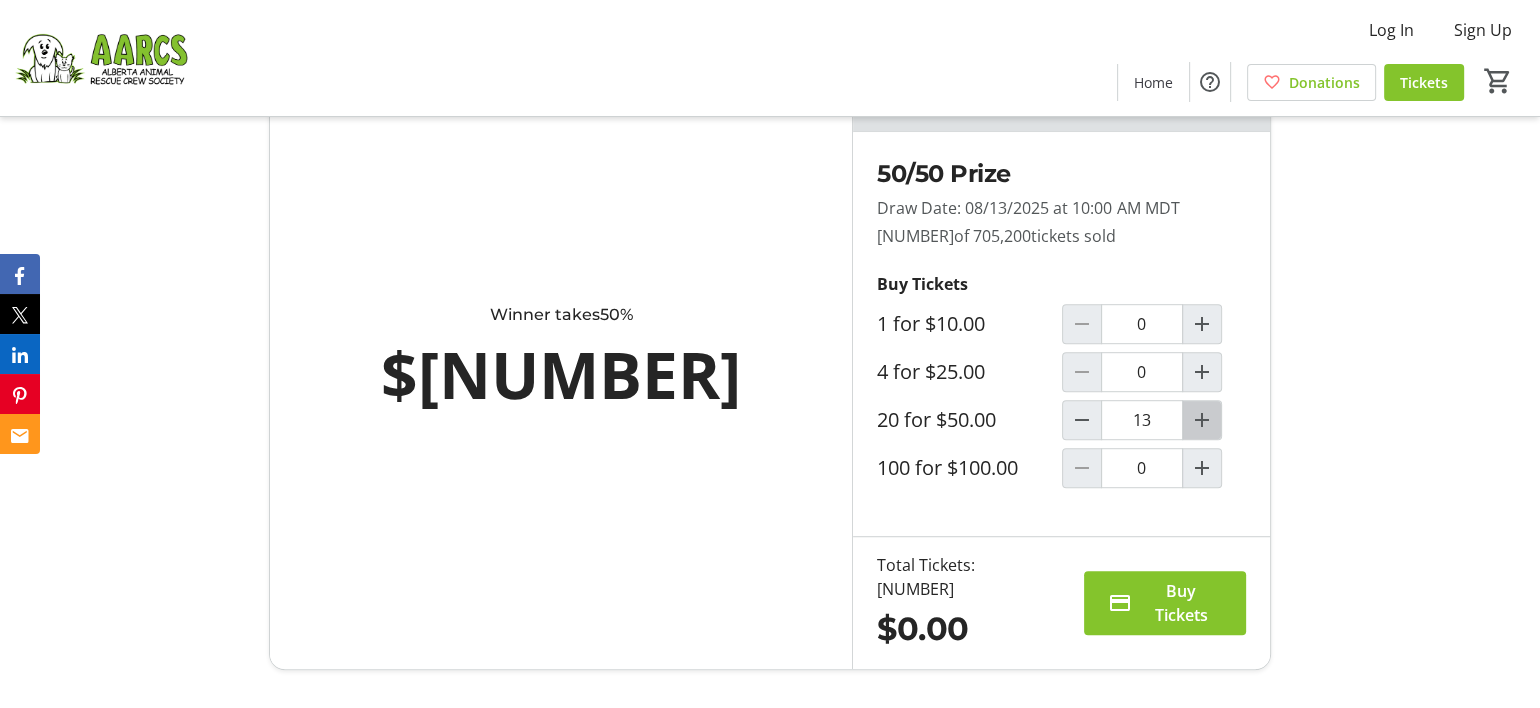click at bounding box center (1202, 420) 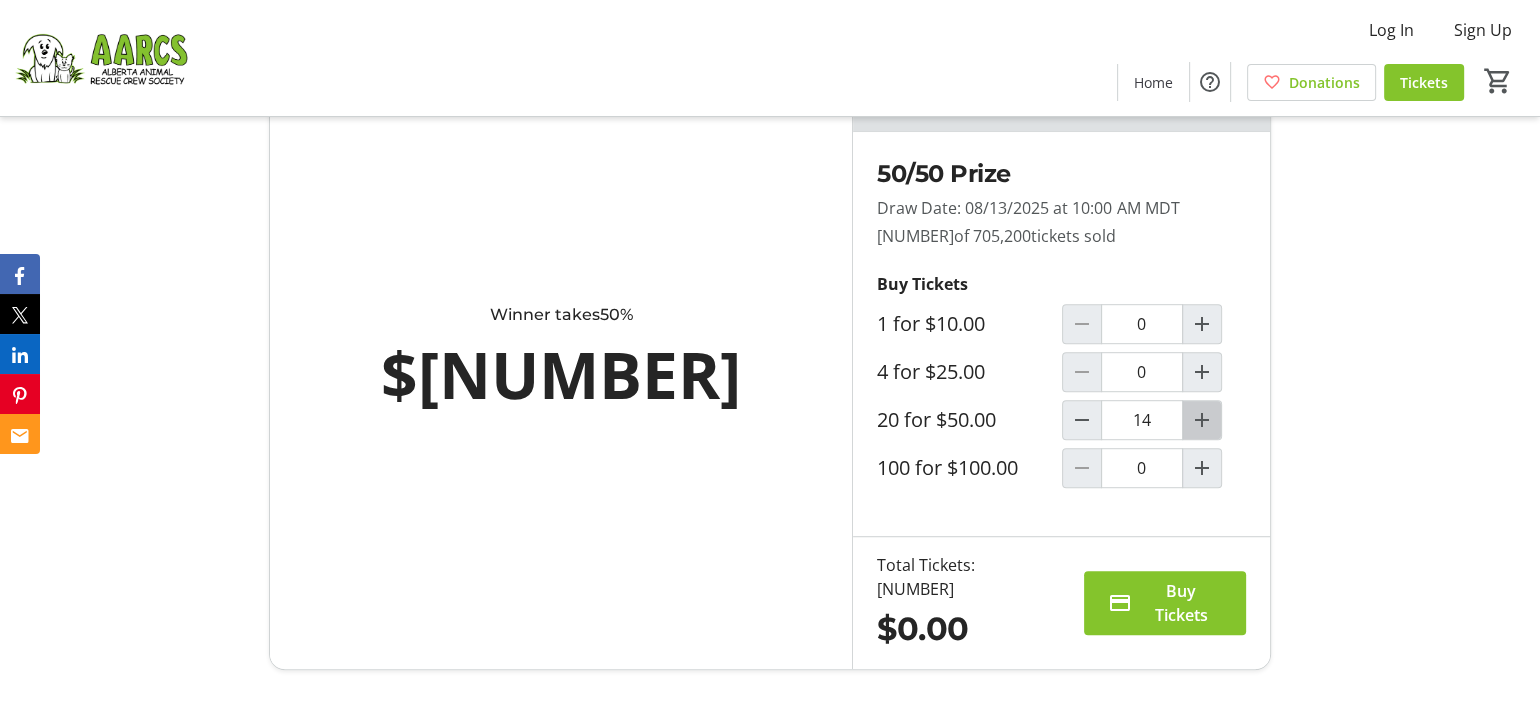 click at bounding box center (1202, 420) 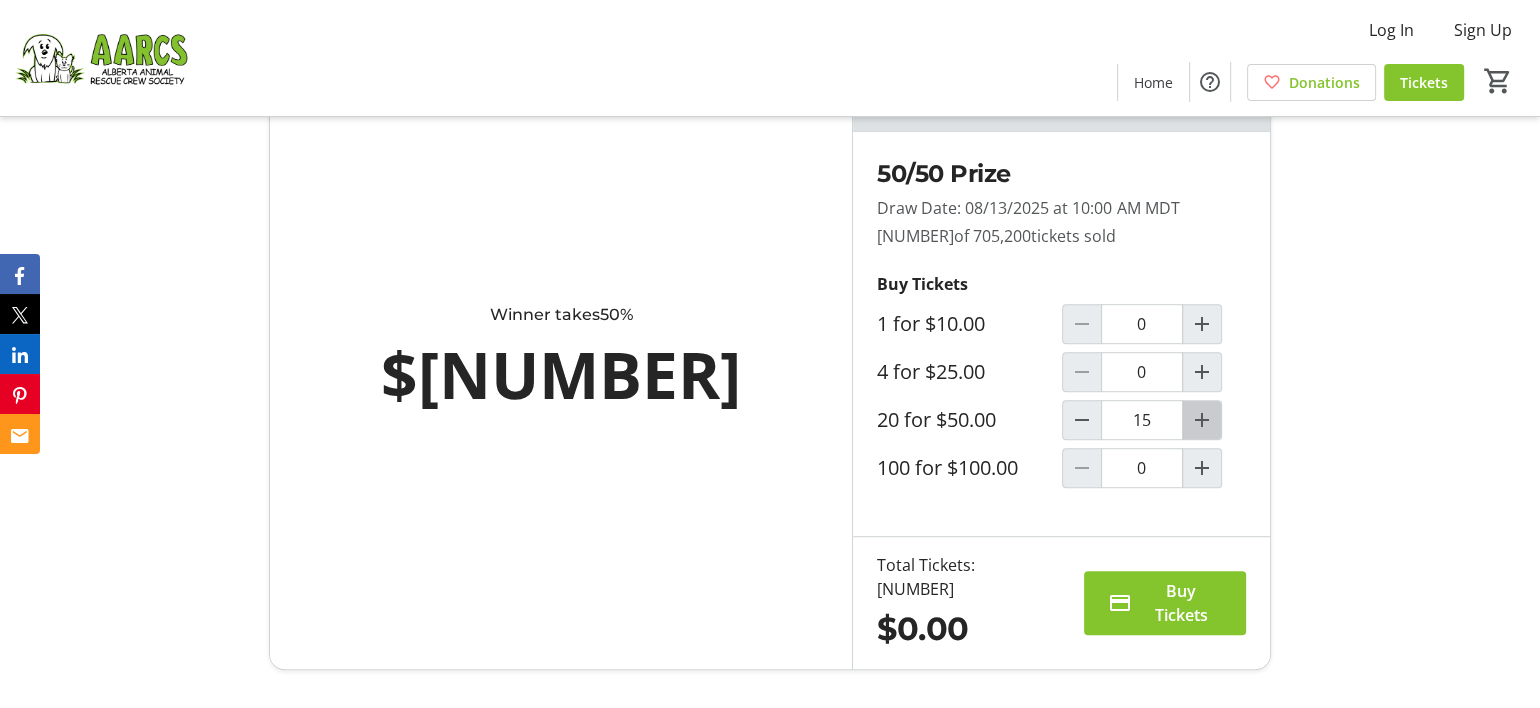 click at bounding box center (1202, 420) 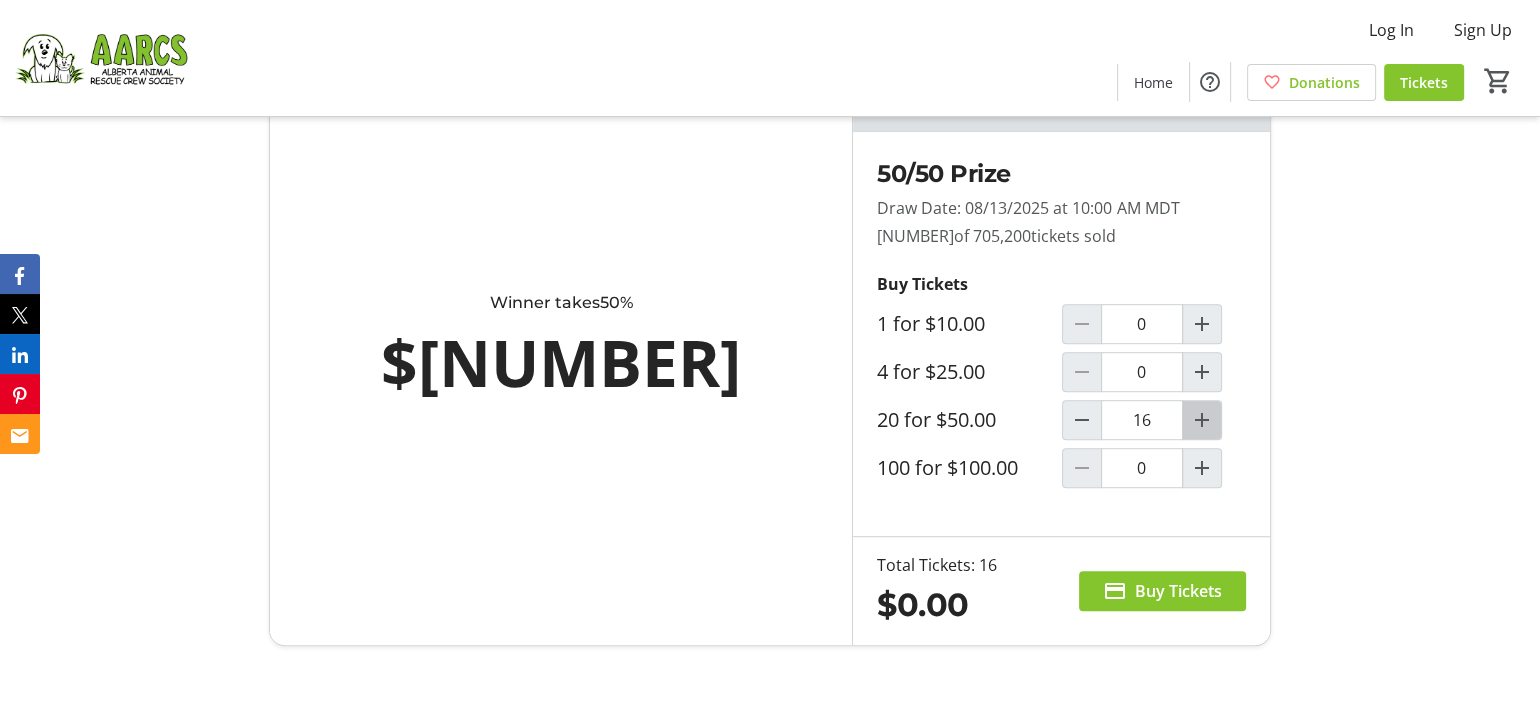 click at bounding box center (1202, 420) 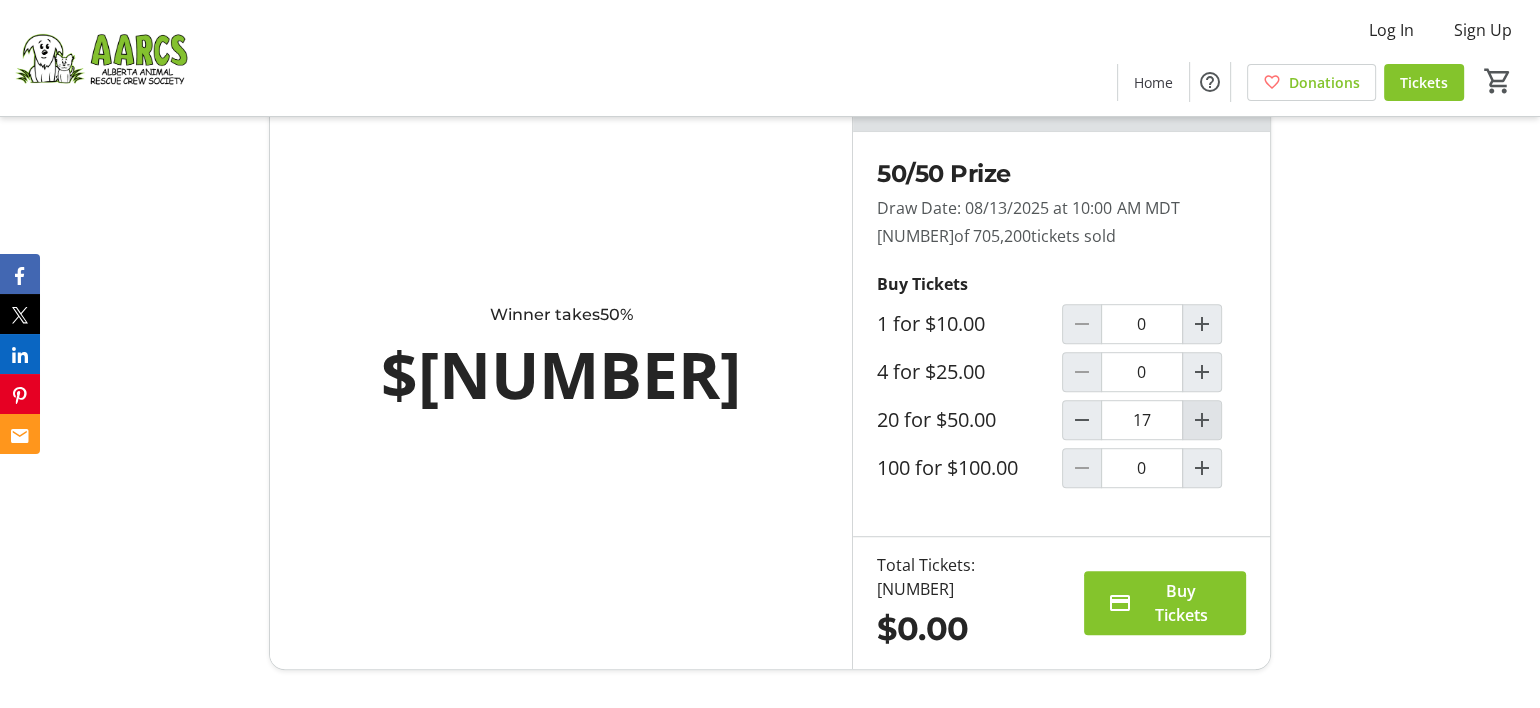click at bounding box center [1202, 420] 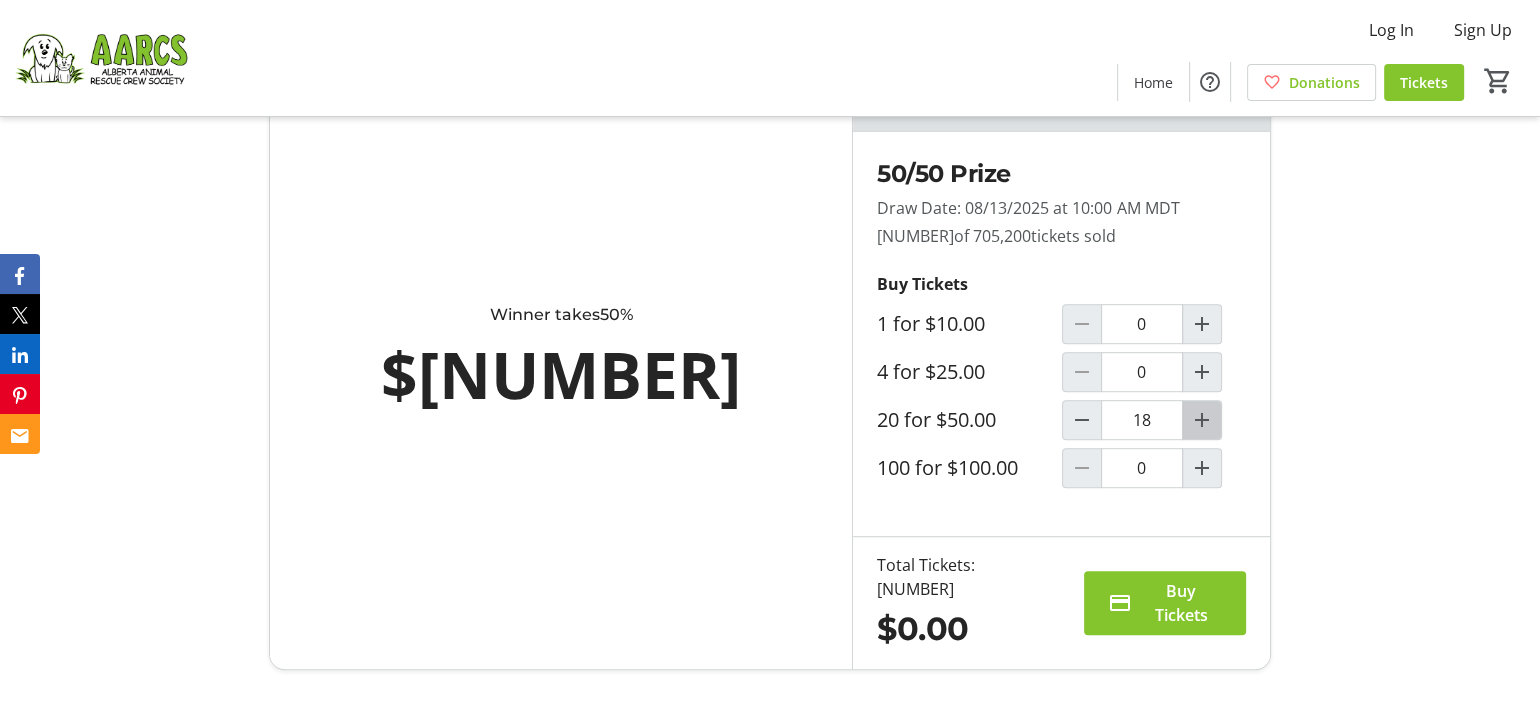 click at bounding box center [1202, 420] 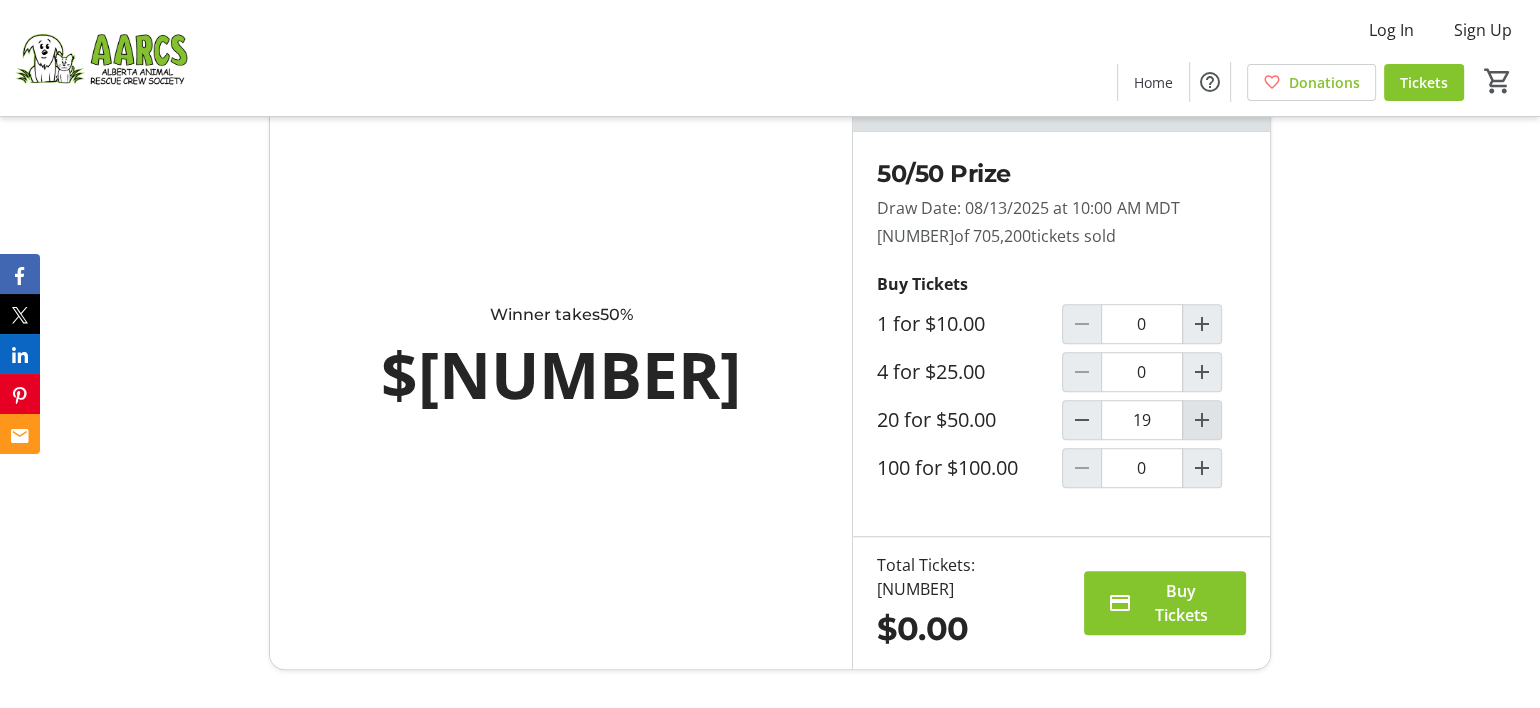 click at bounding box center (1202, 420) 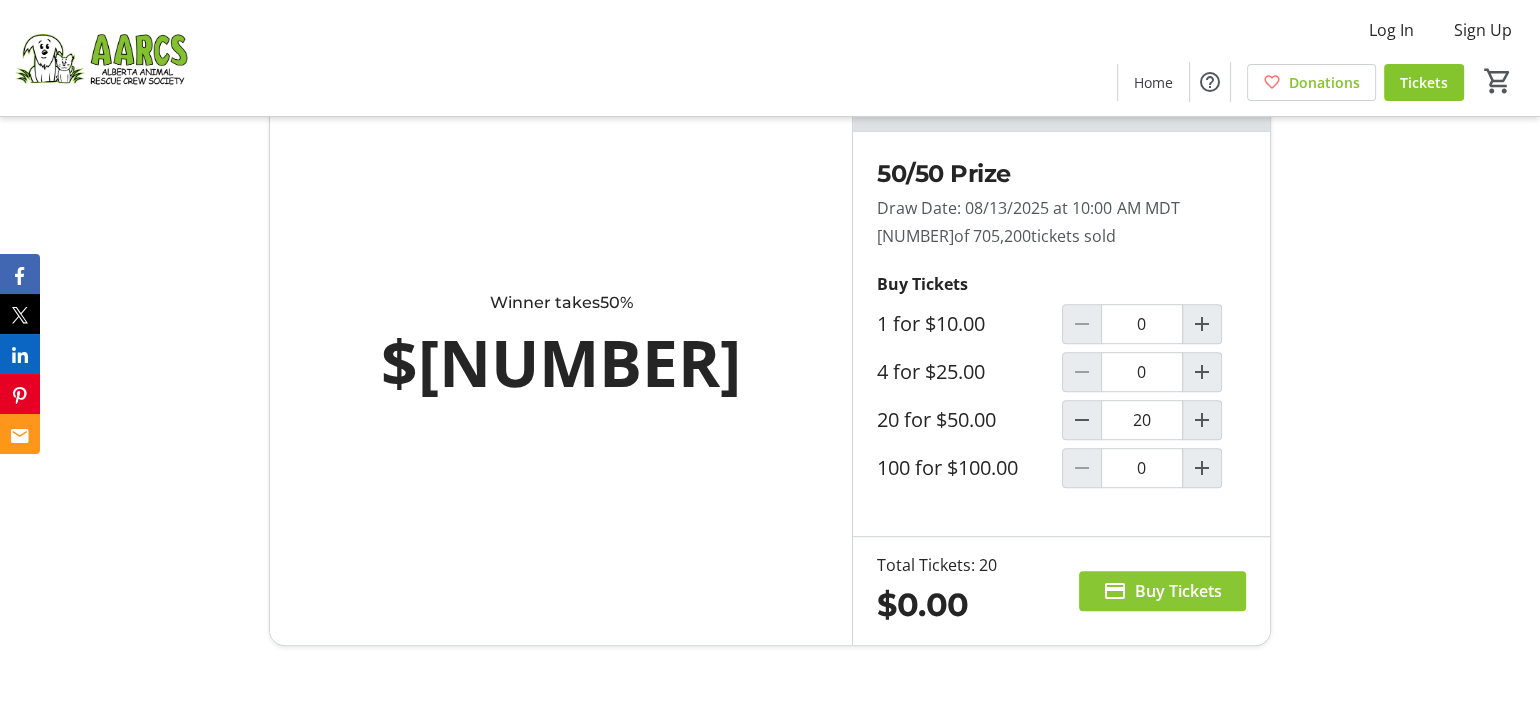 type on "20" 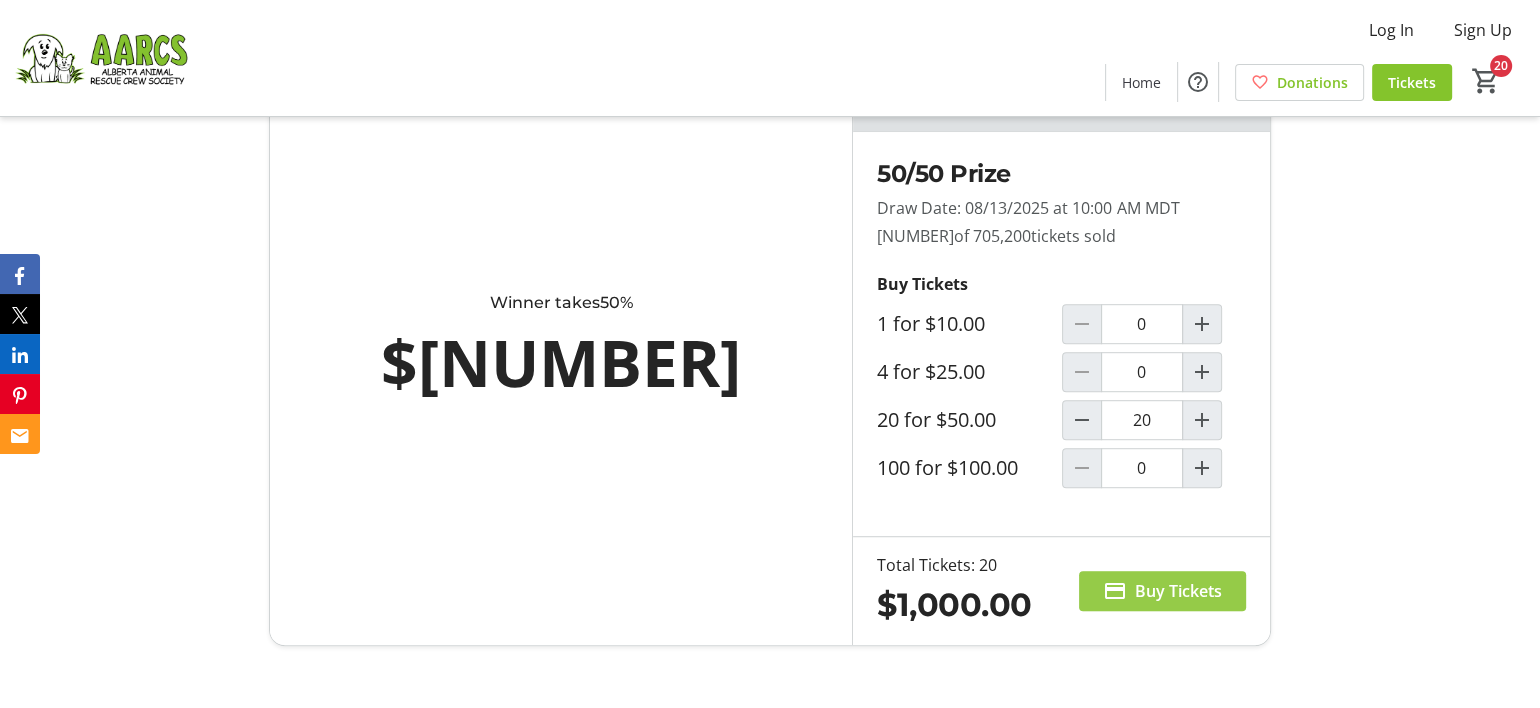 click on "Buy Tickets" at bounding box center (1178, 591) 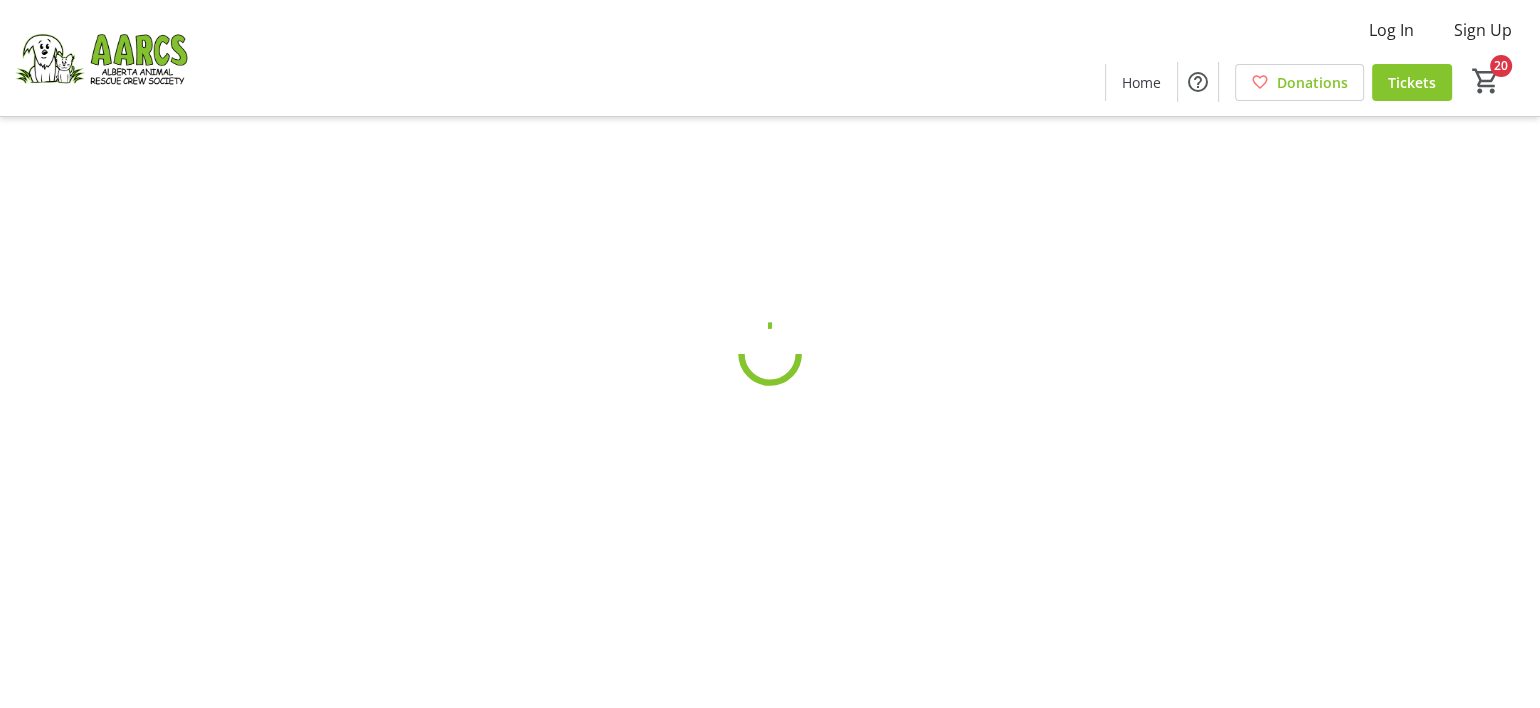 scroll, scrollTop: 0, scrollLeft: 0, axis: both 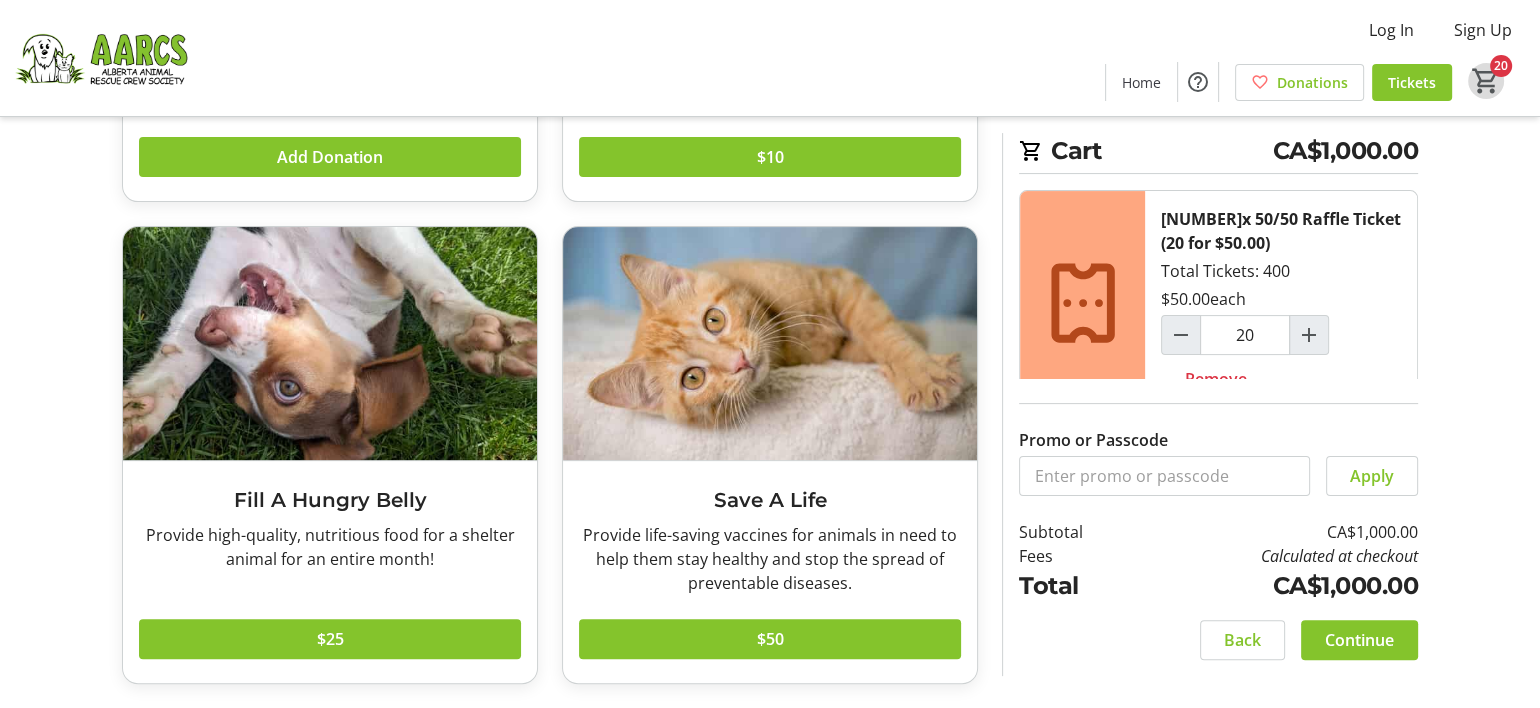 click on "20" 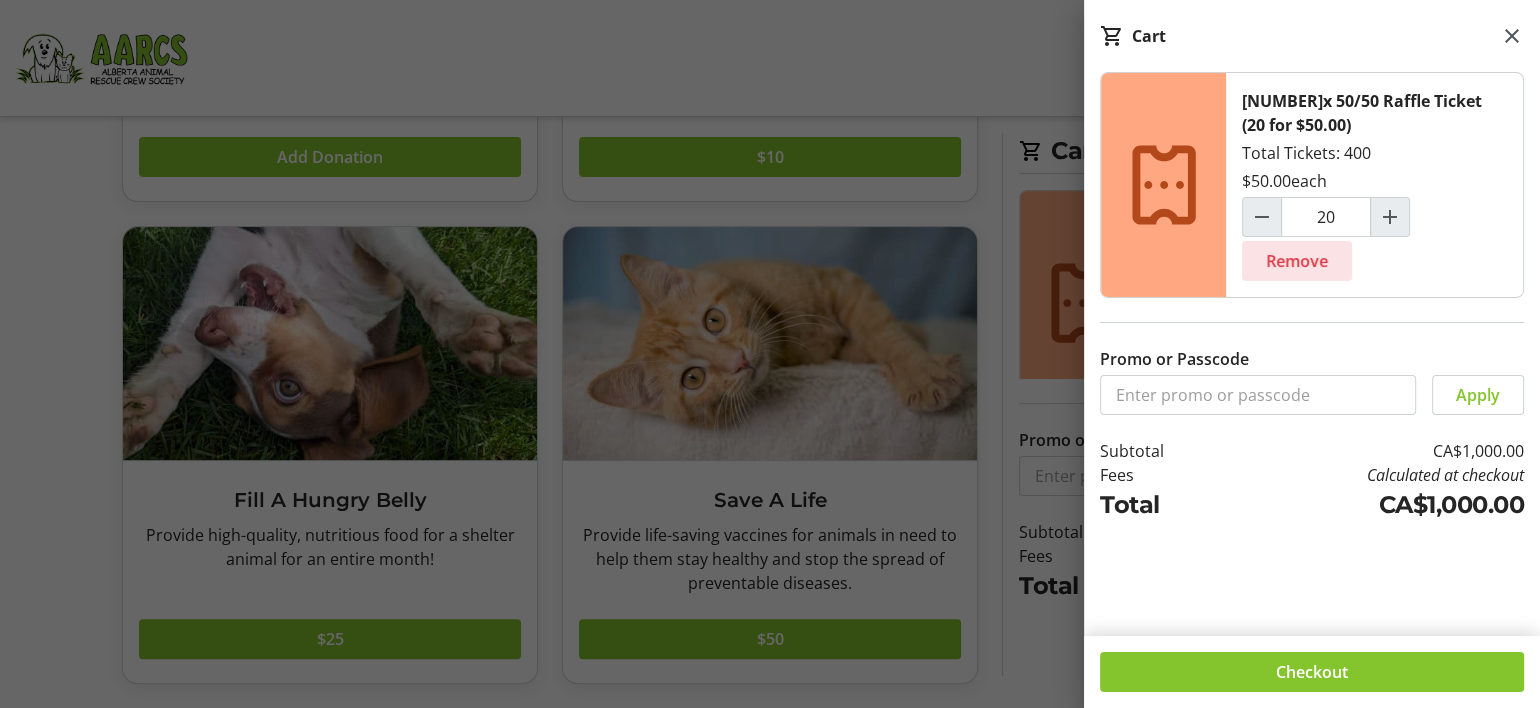 click on "Remove" 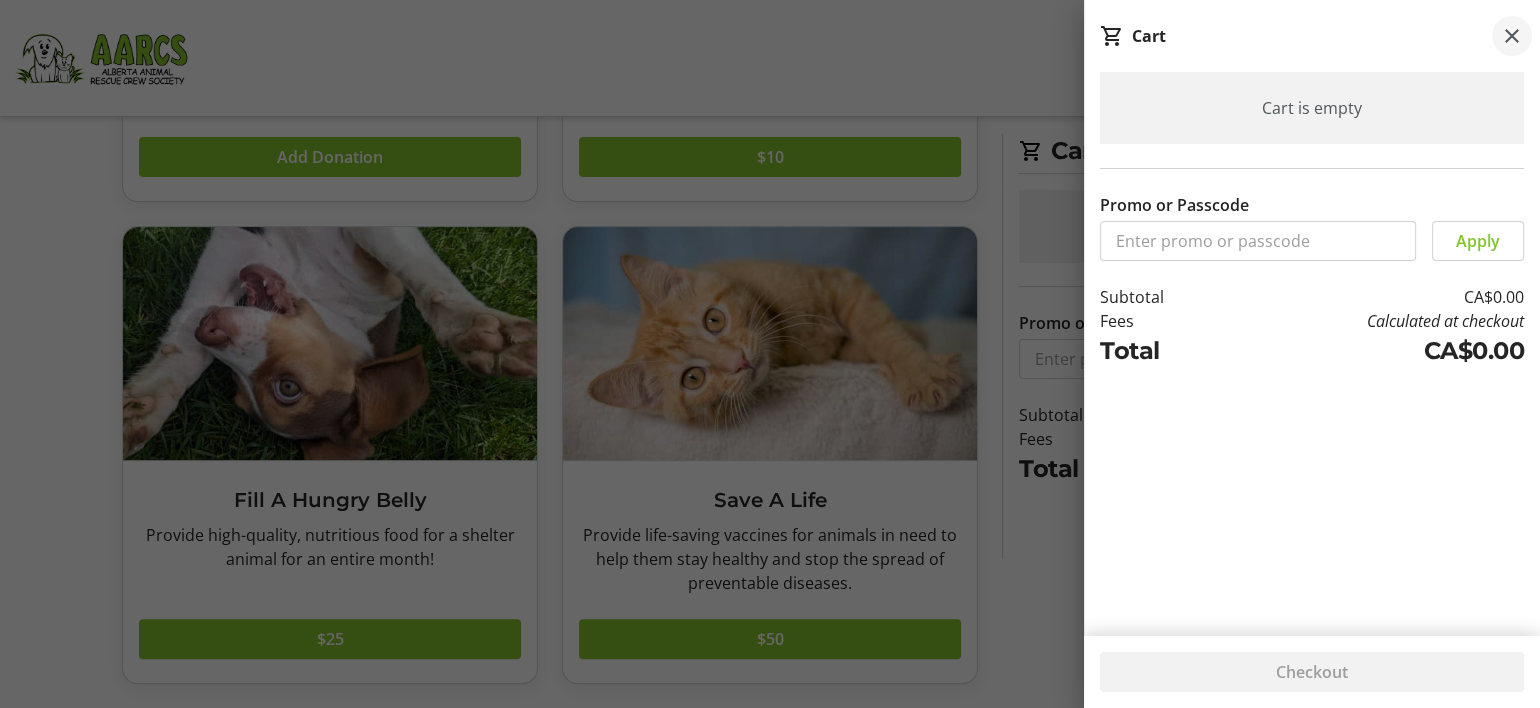 click 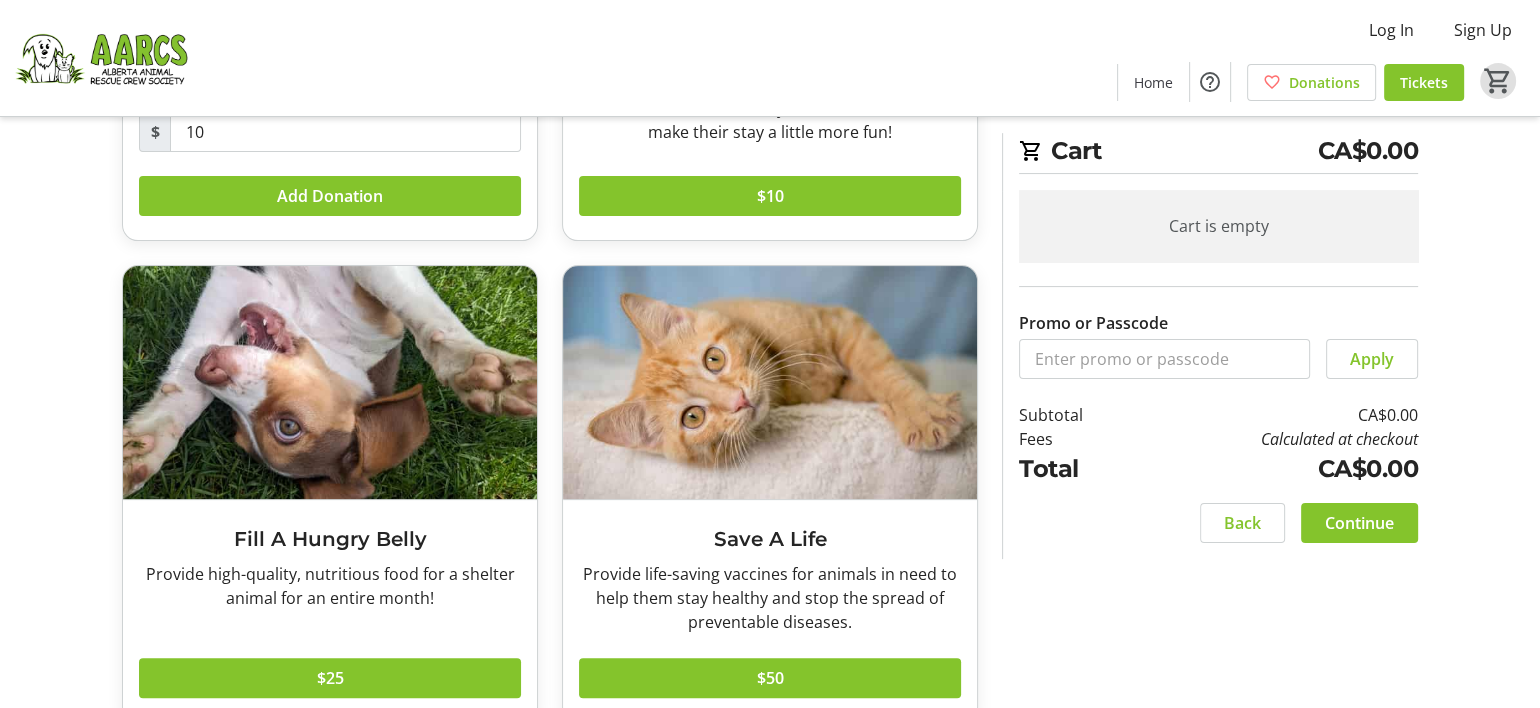 scroll, scrollTop: 465, scrollLeft: 0, axis: vertical 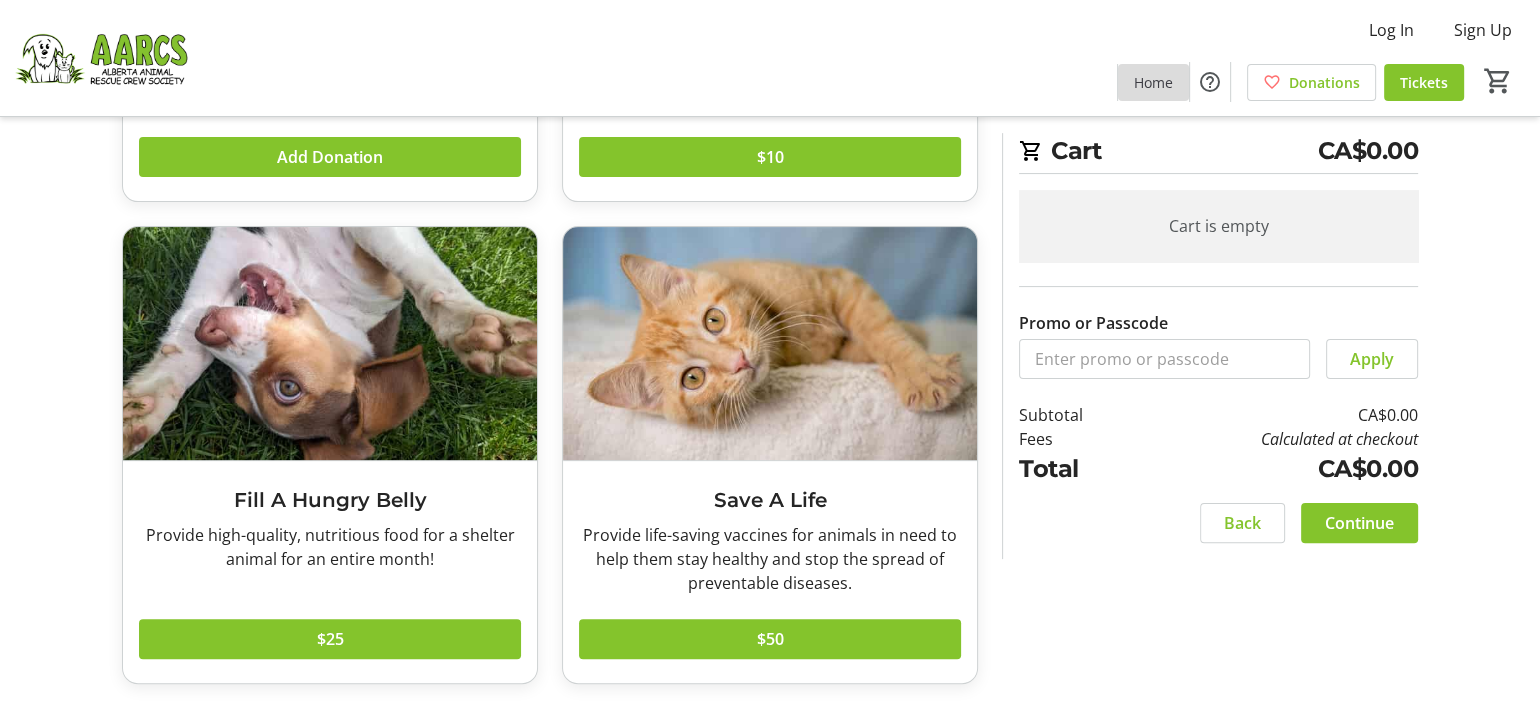 click on "Home" 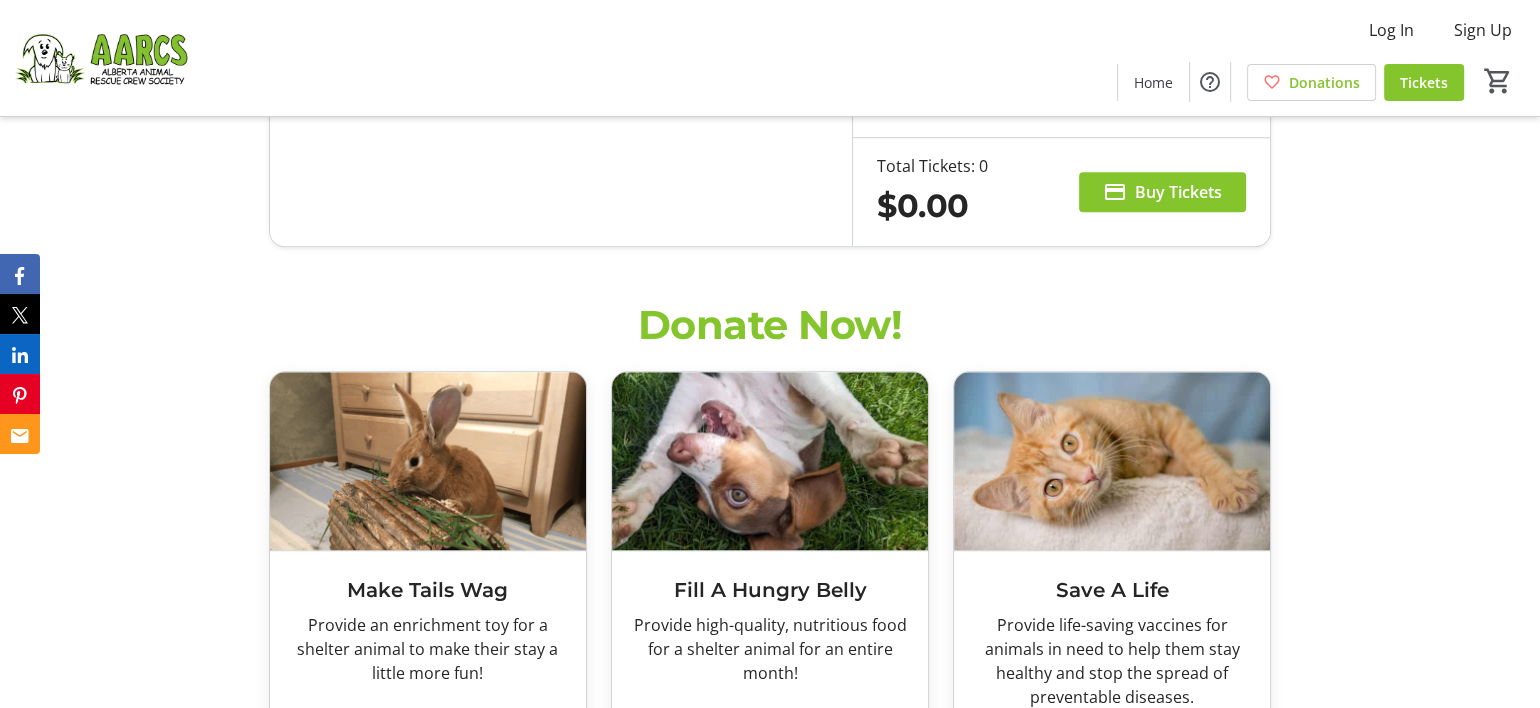 scroll, scrollTop: 1600, scrollLeft: 0, axis: vertical 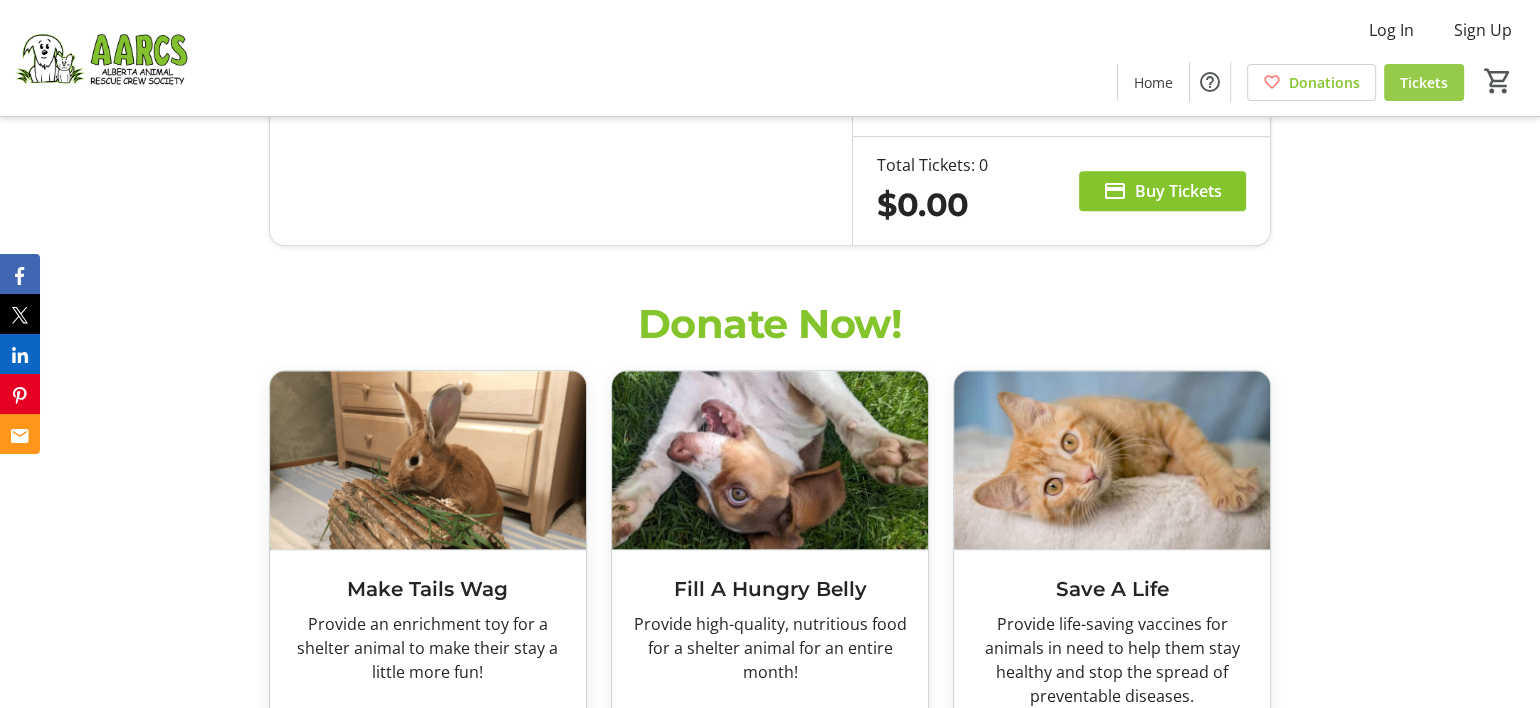 click on "Tickets" 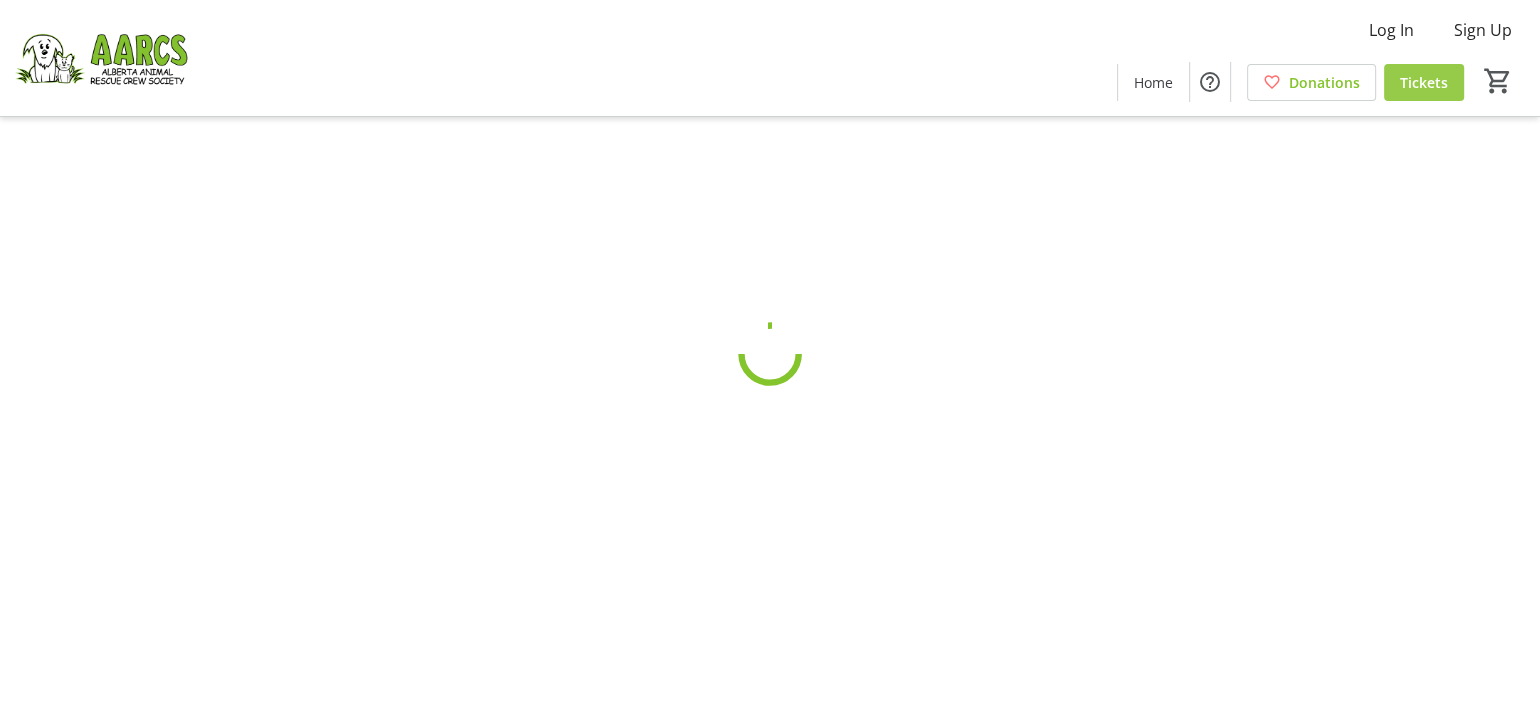 scroll, scrollTop: 0, scrollLeft: 0, axis: both 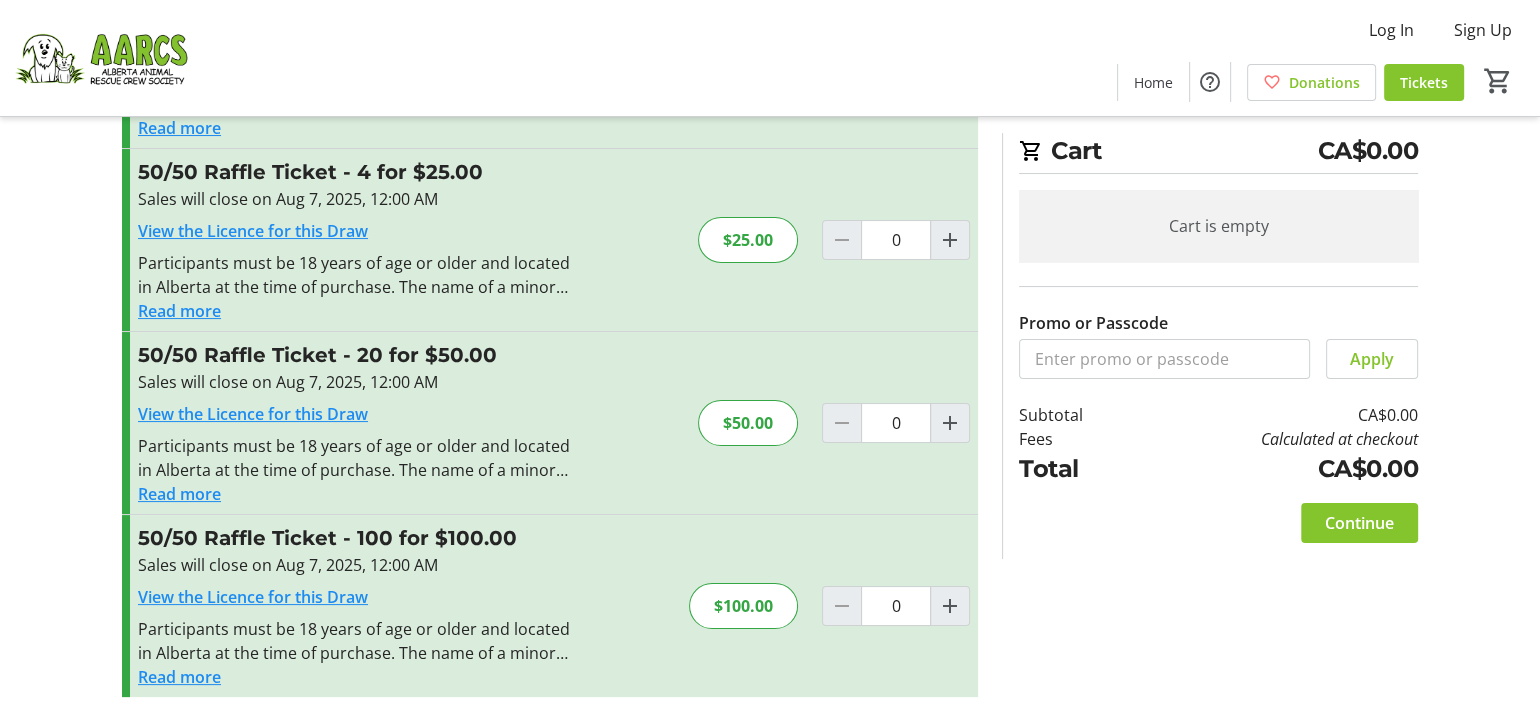 click on "Read more" 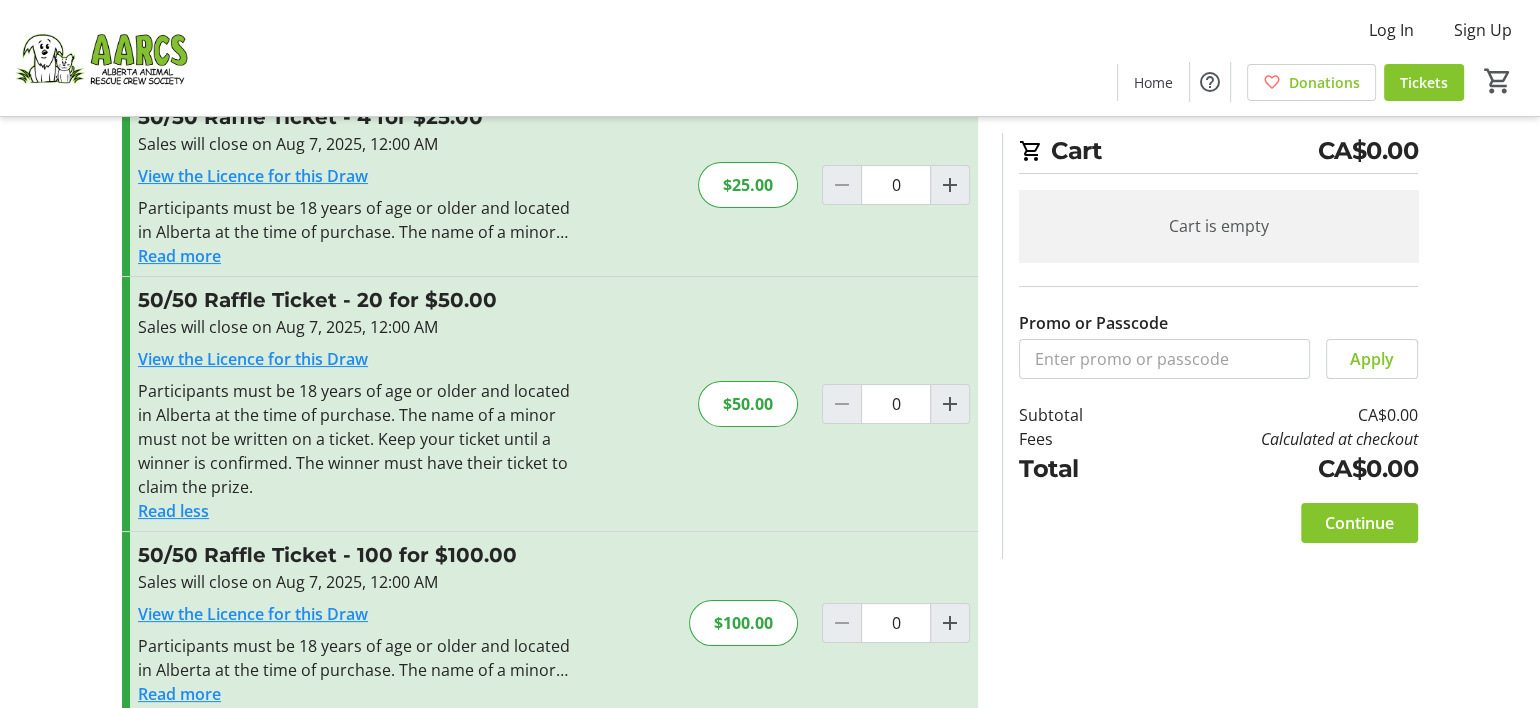 scroll, scrollTop: 285, scrollLeft: 0, axis: vertical 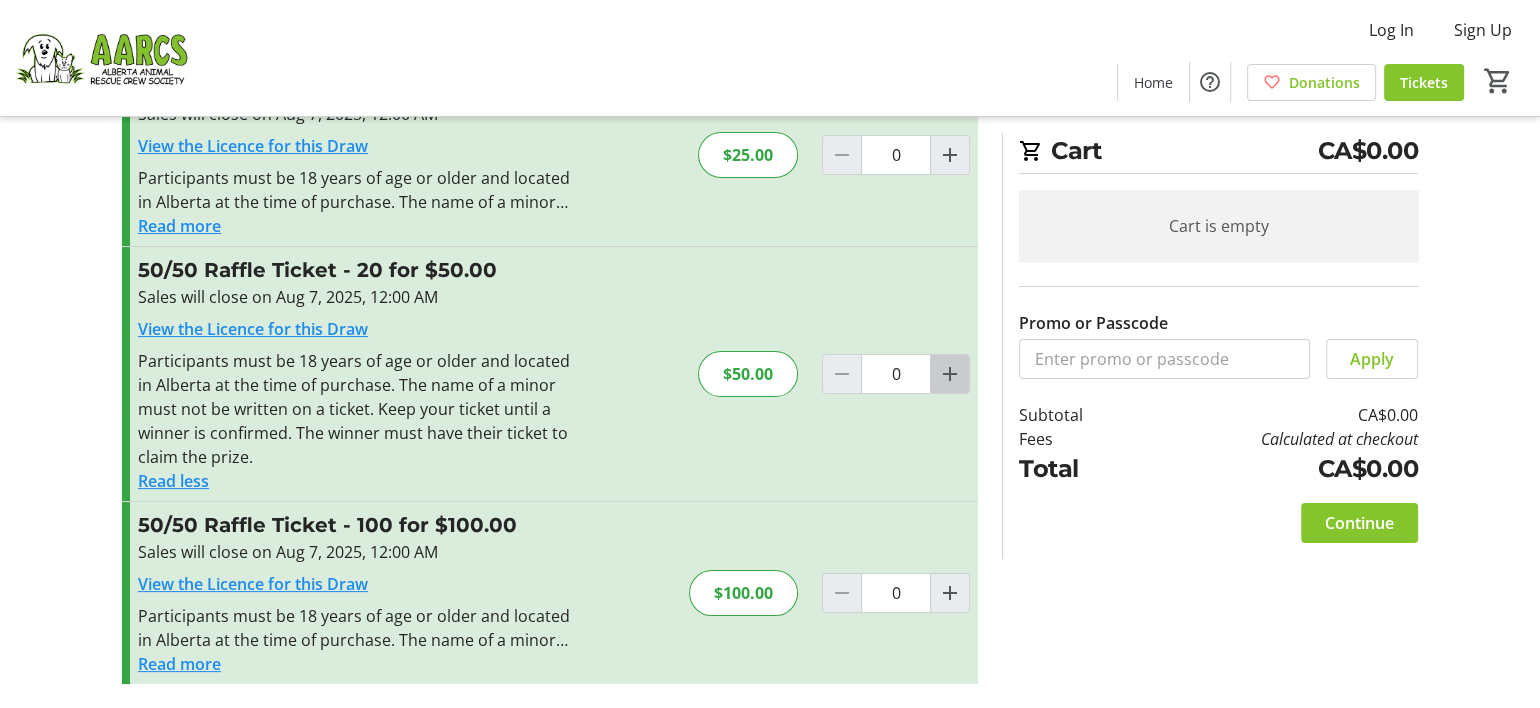 click 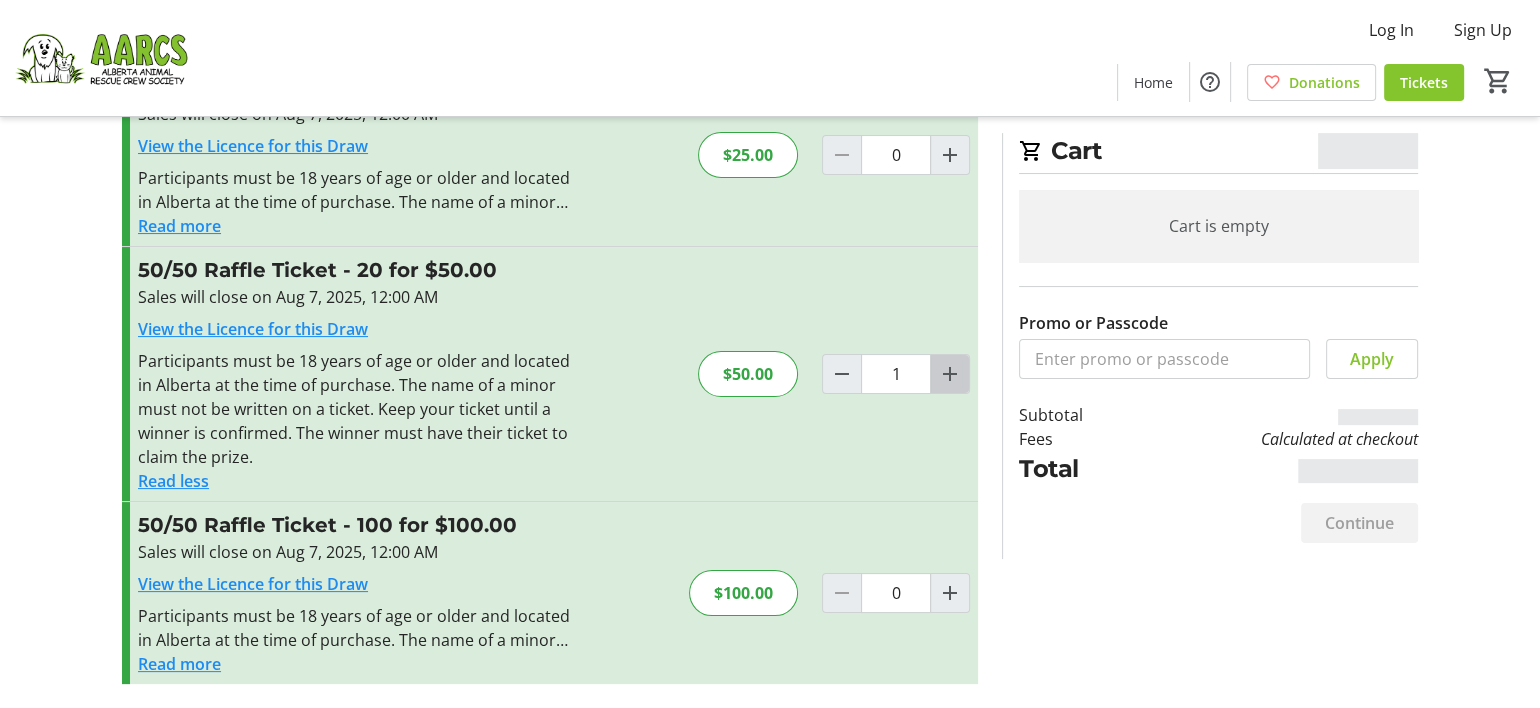 click 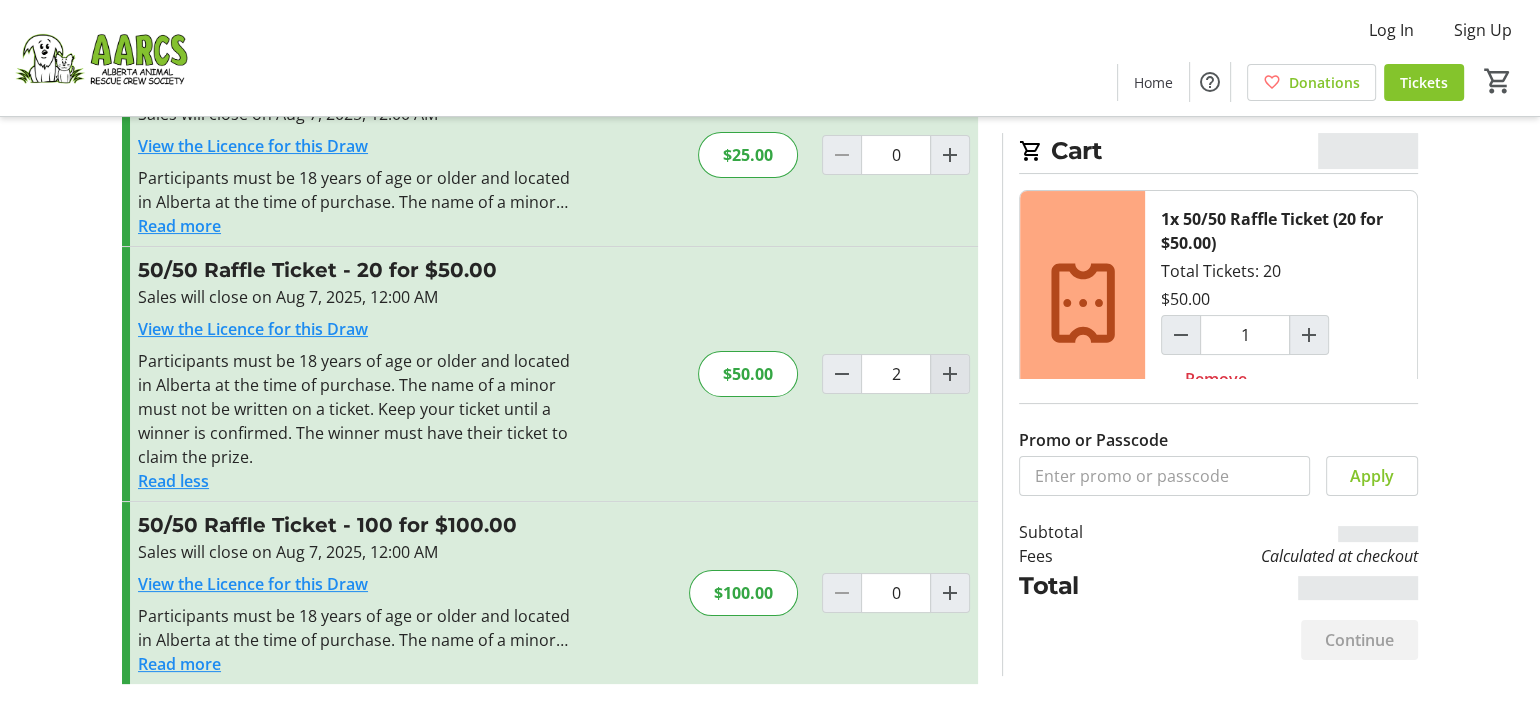 type on "2" 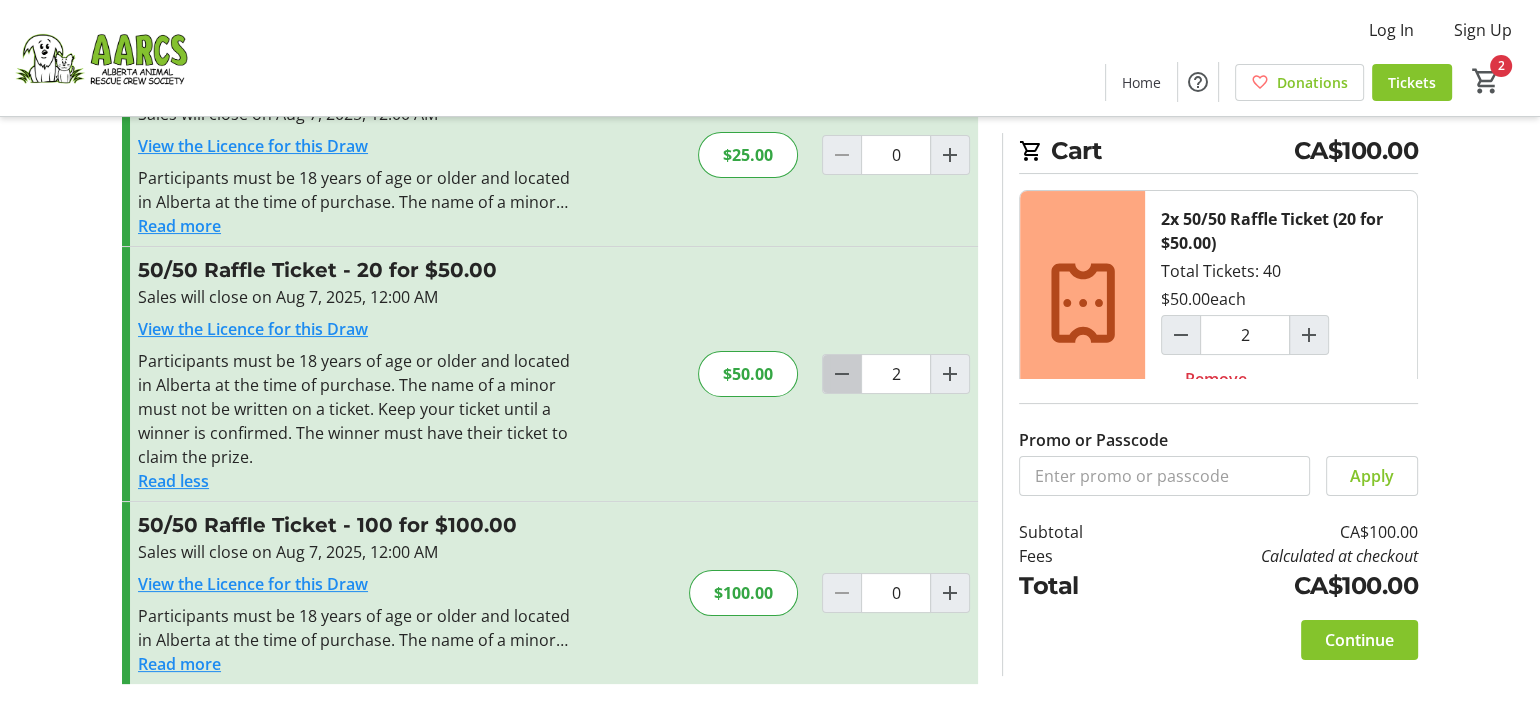 click 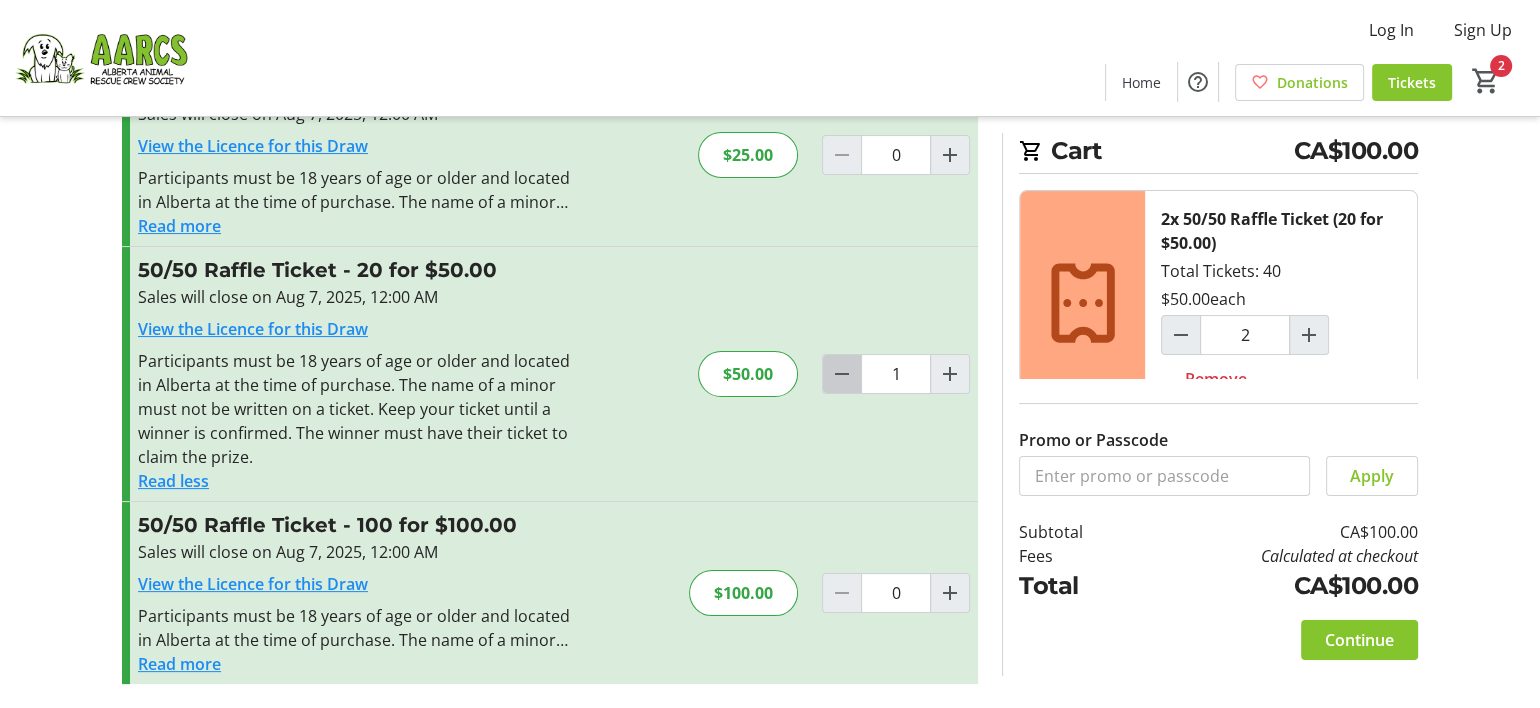click 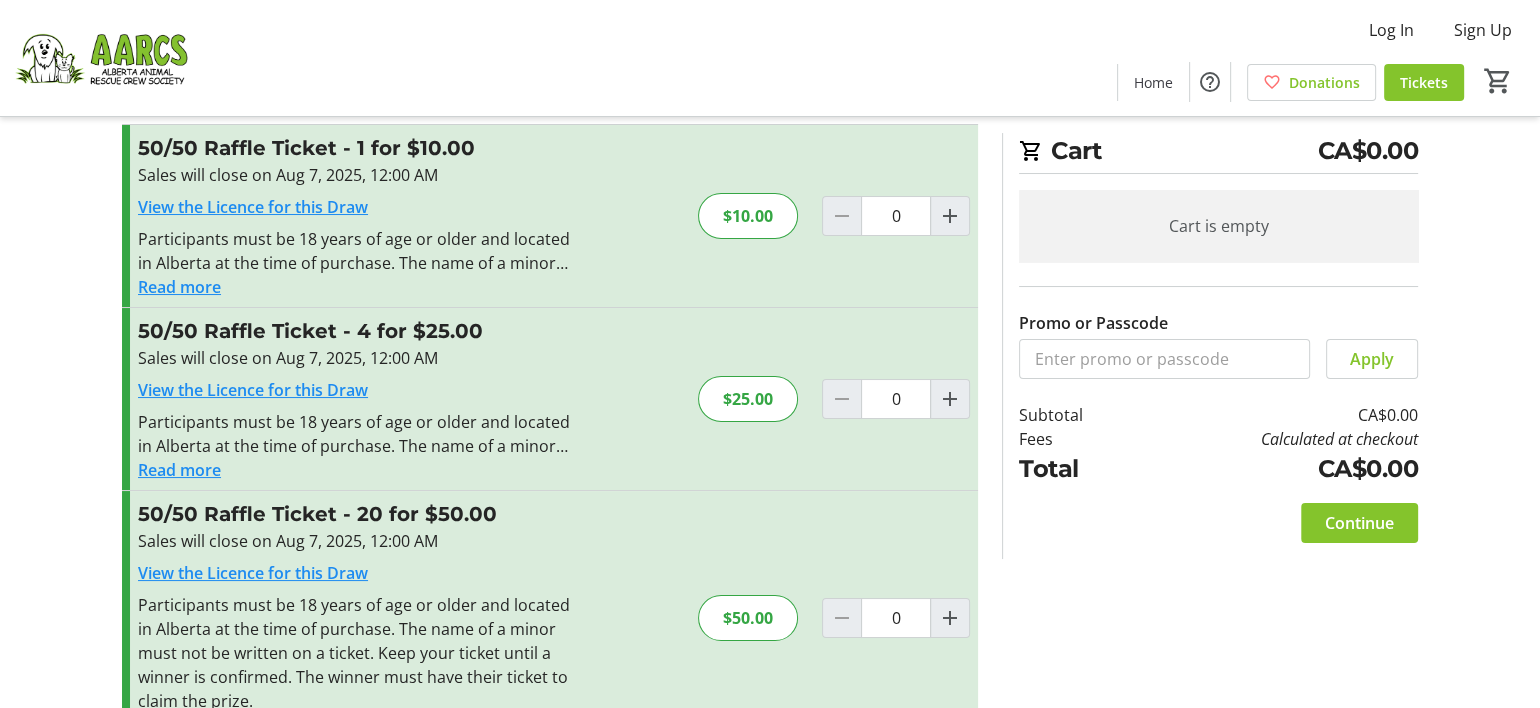 scroll, scrollTop: 0, scrollLeft: 0, axis: both 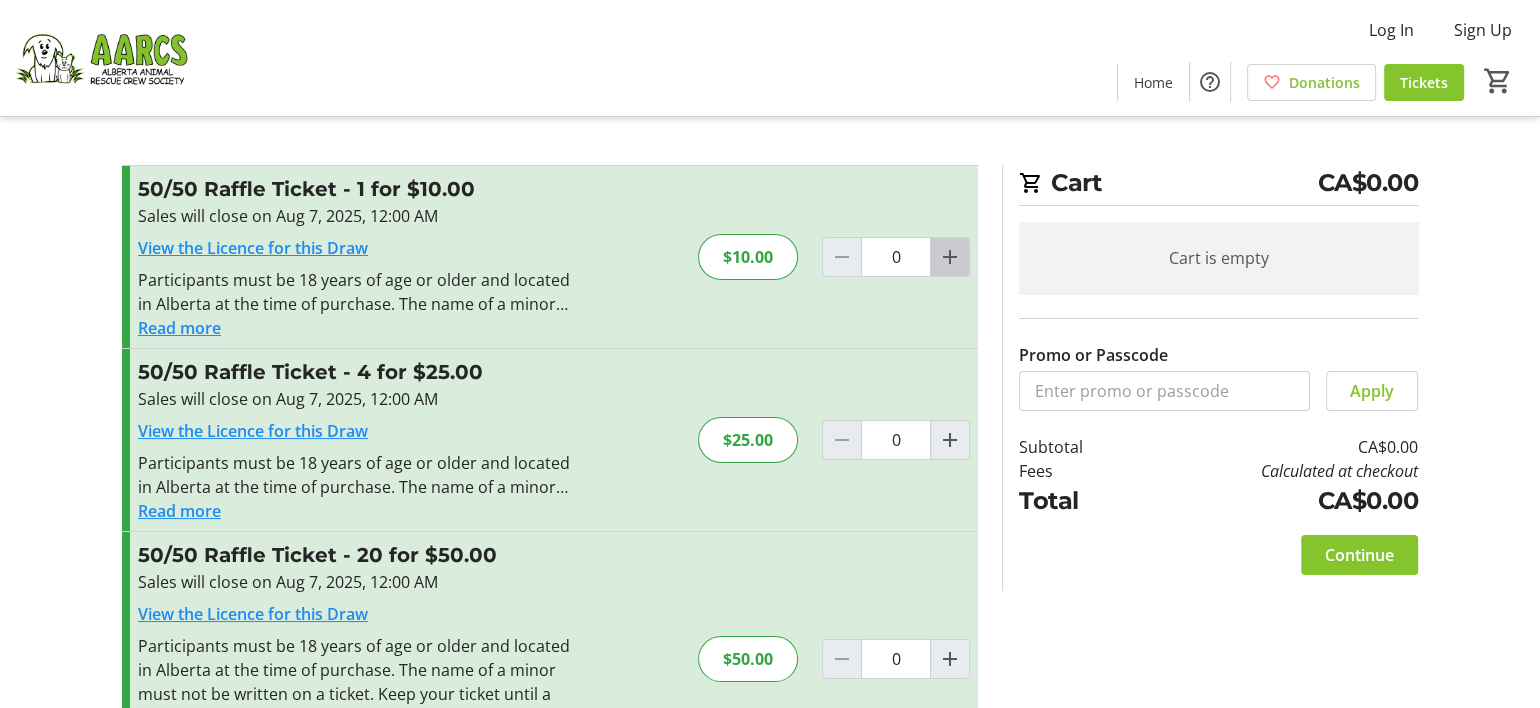click 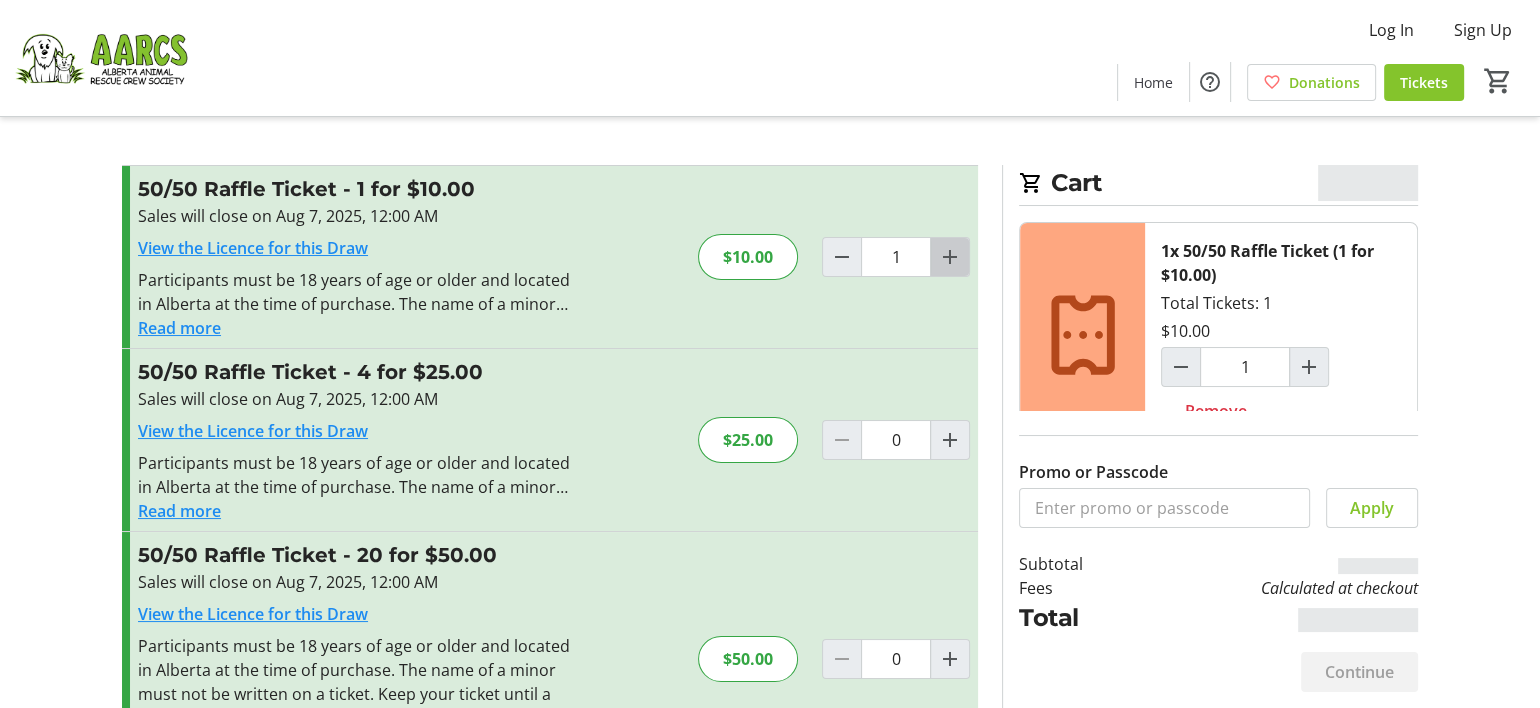 click 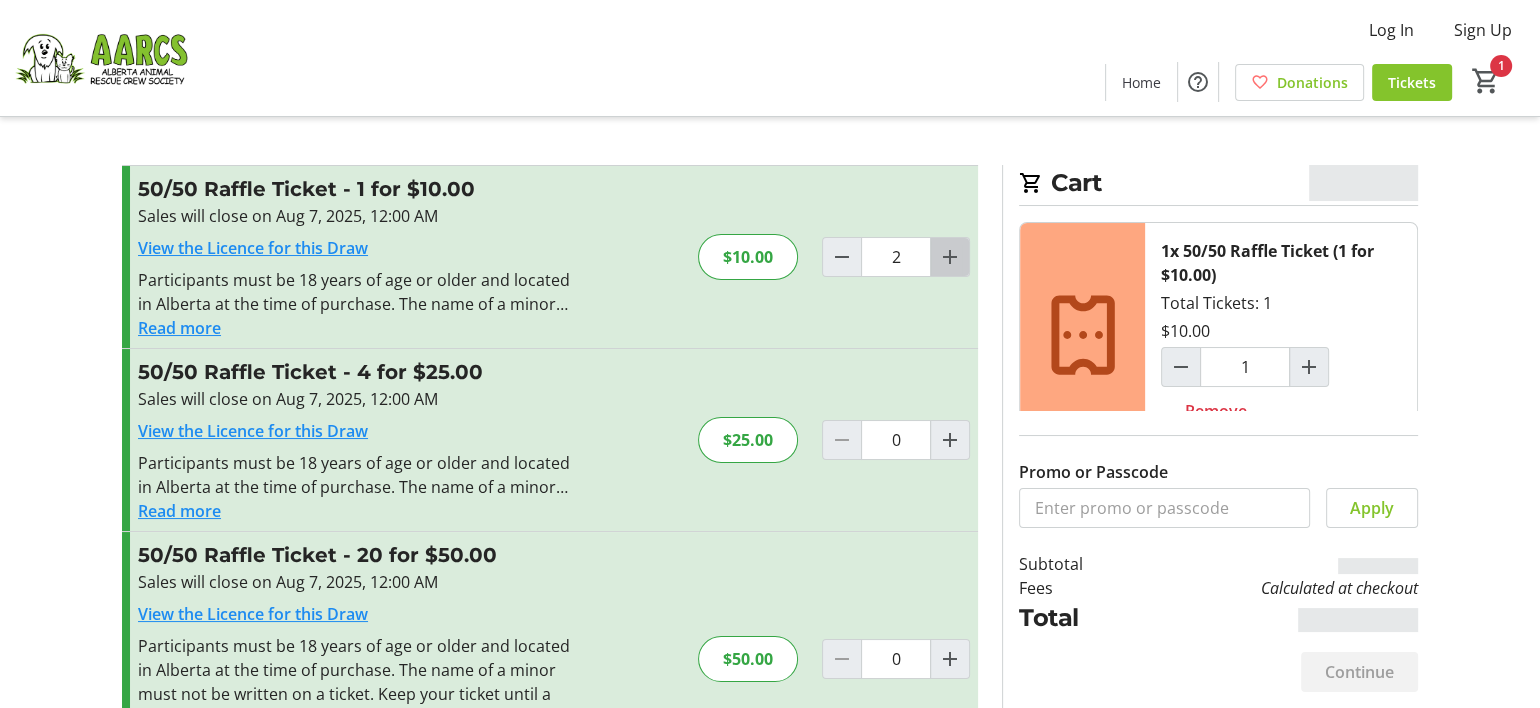 click 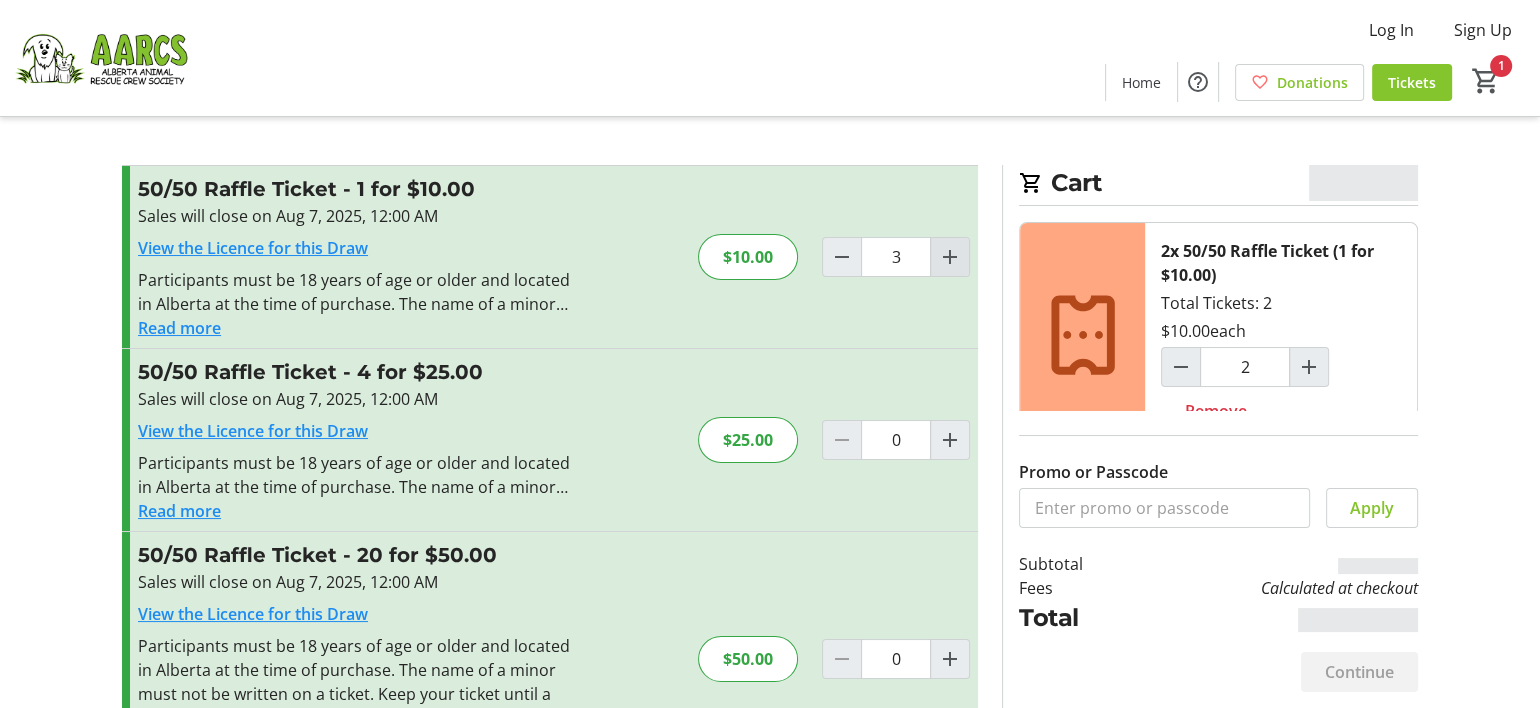 type on "3" 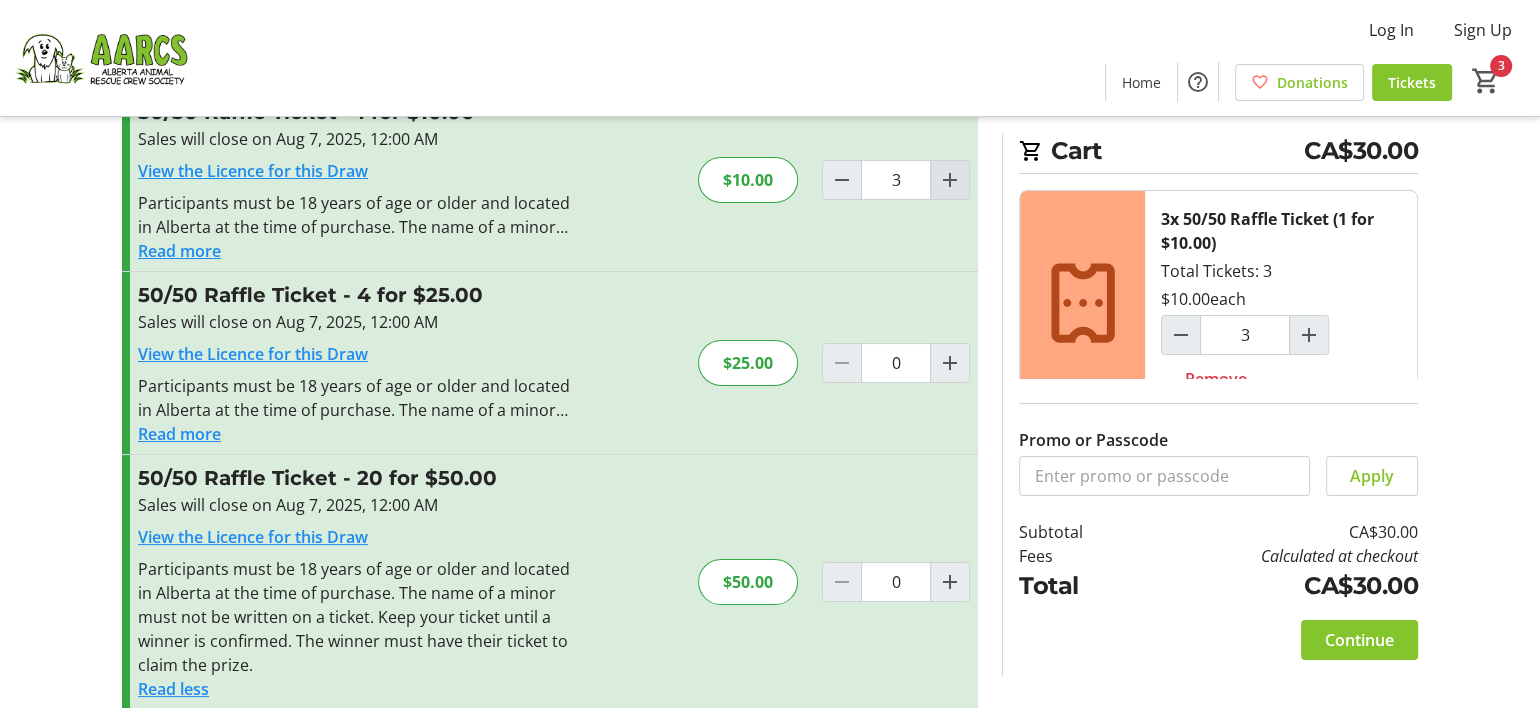 scroll, scrollTop: 0, scrollLeft: 0, axis: both 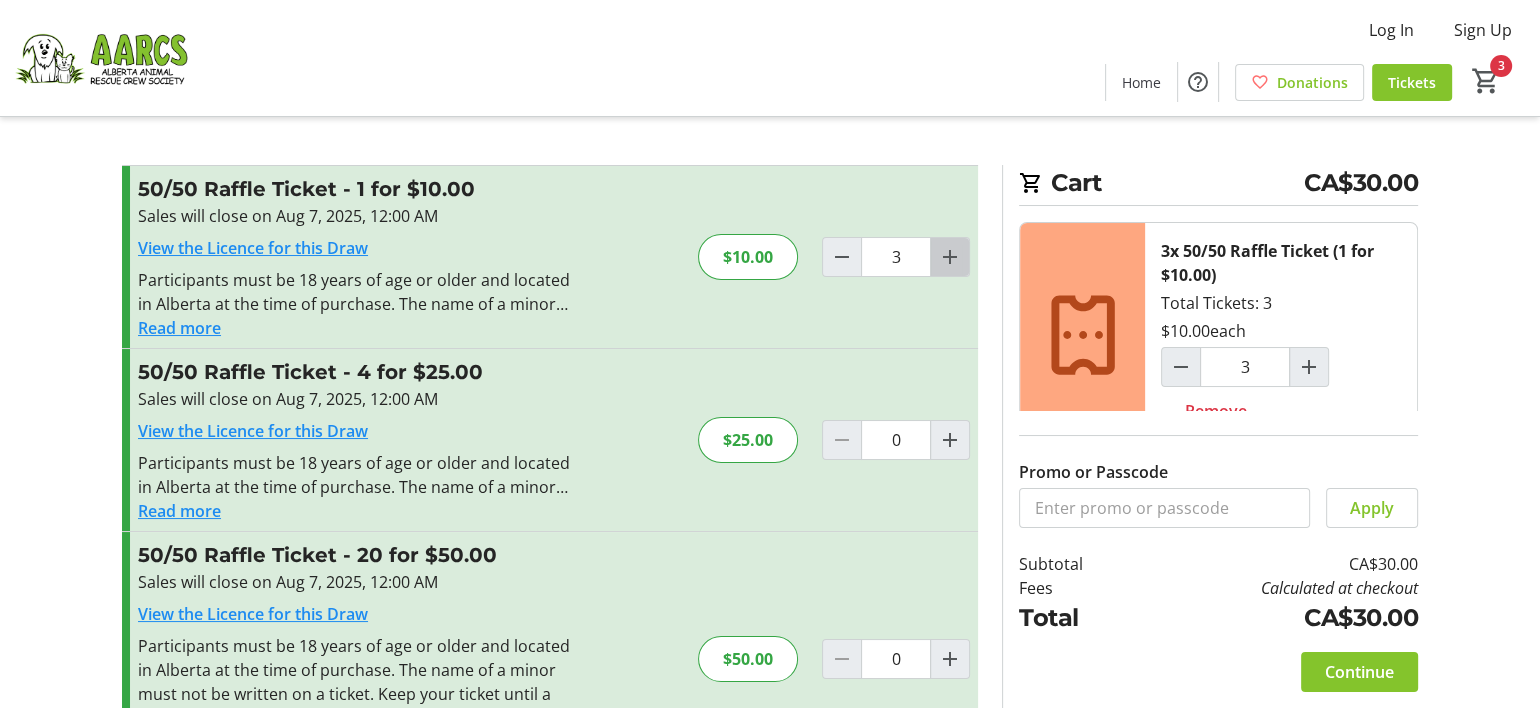 click 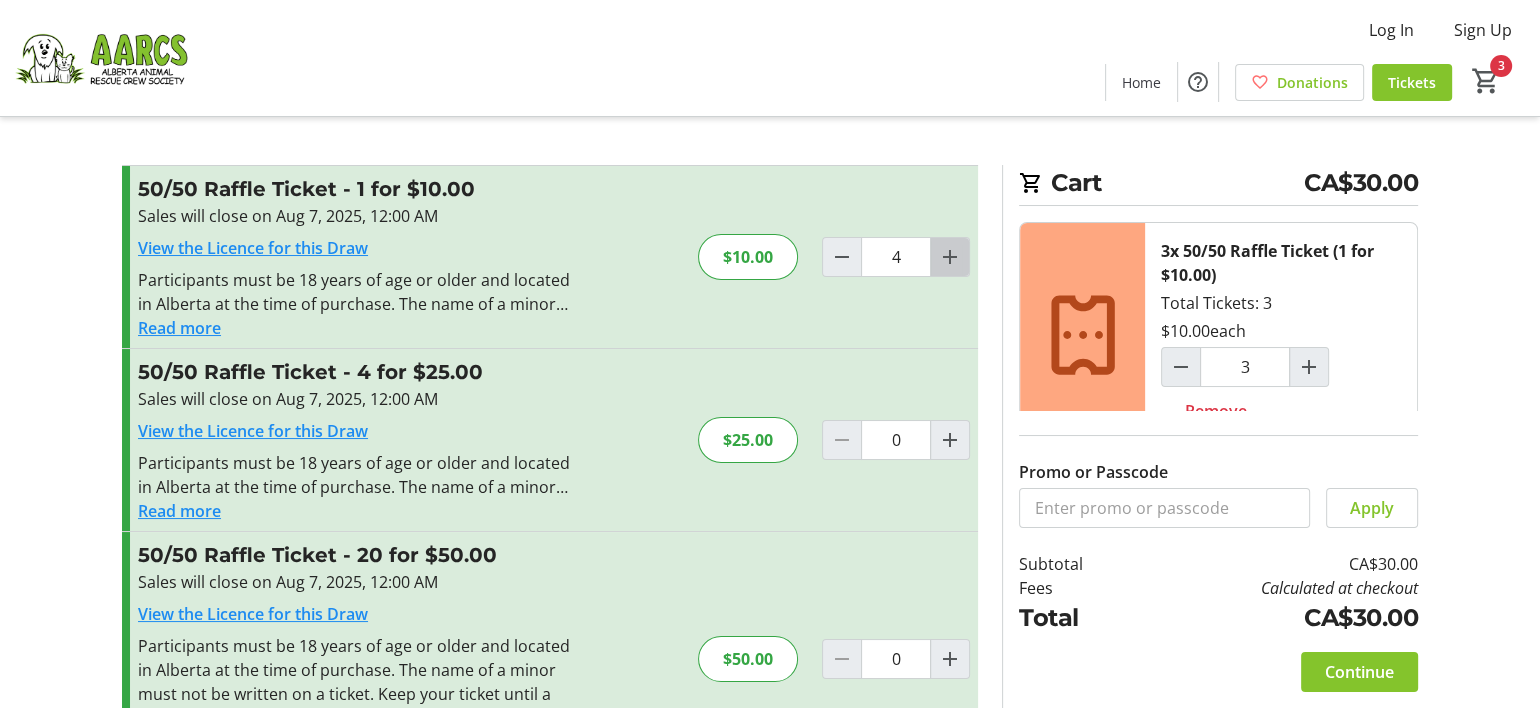 click 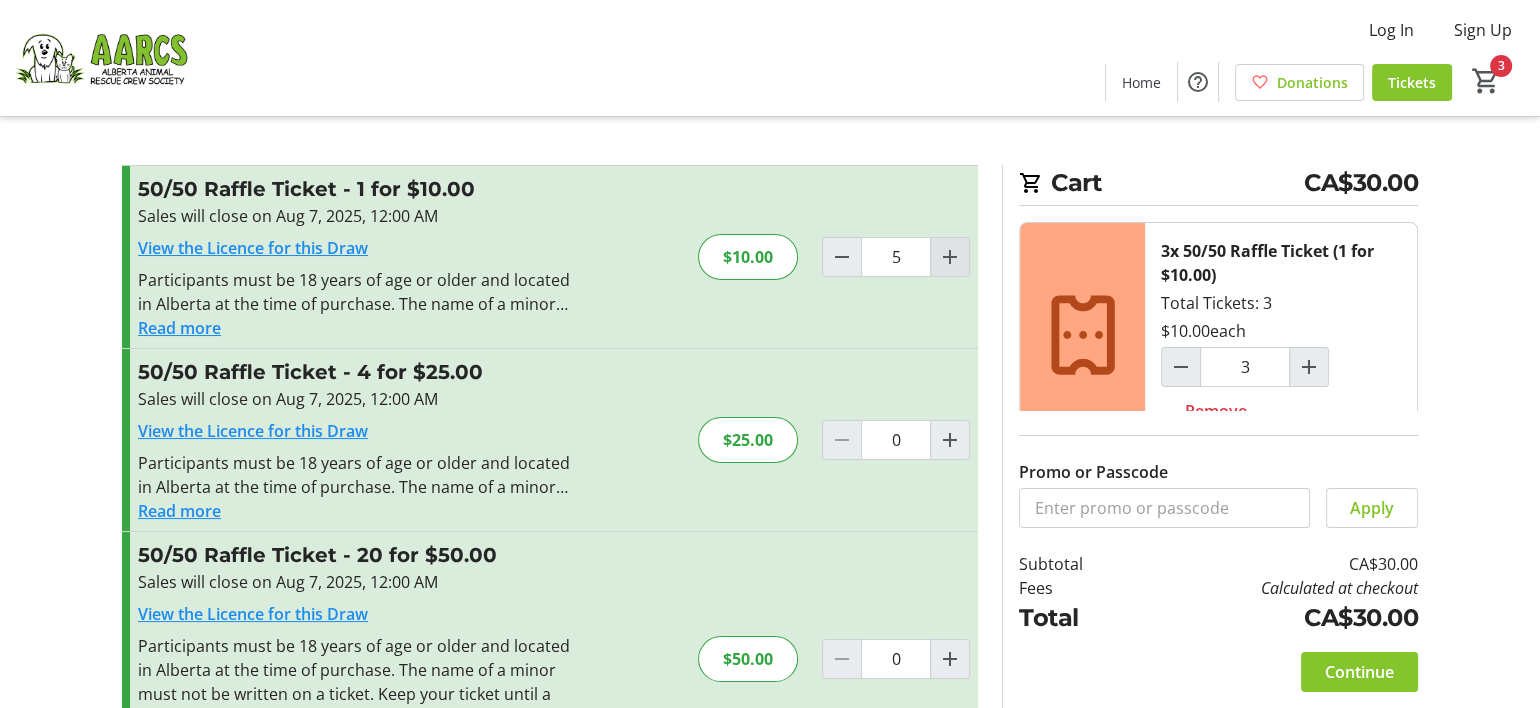type on "5" 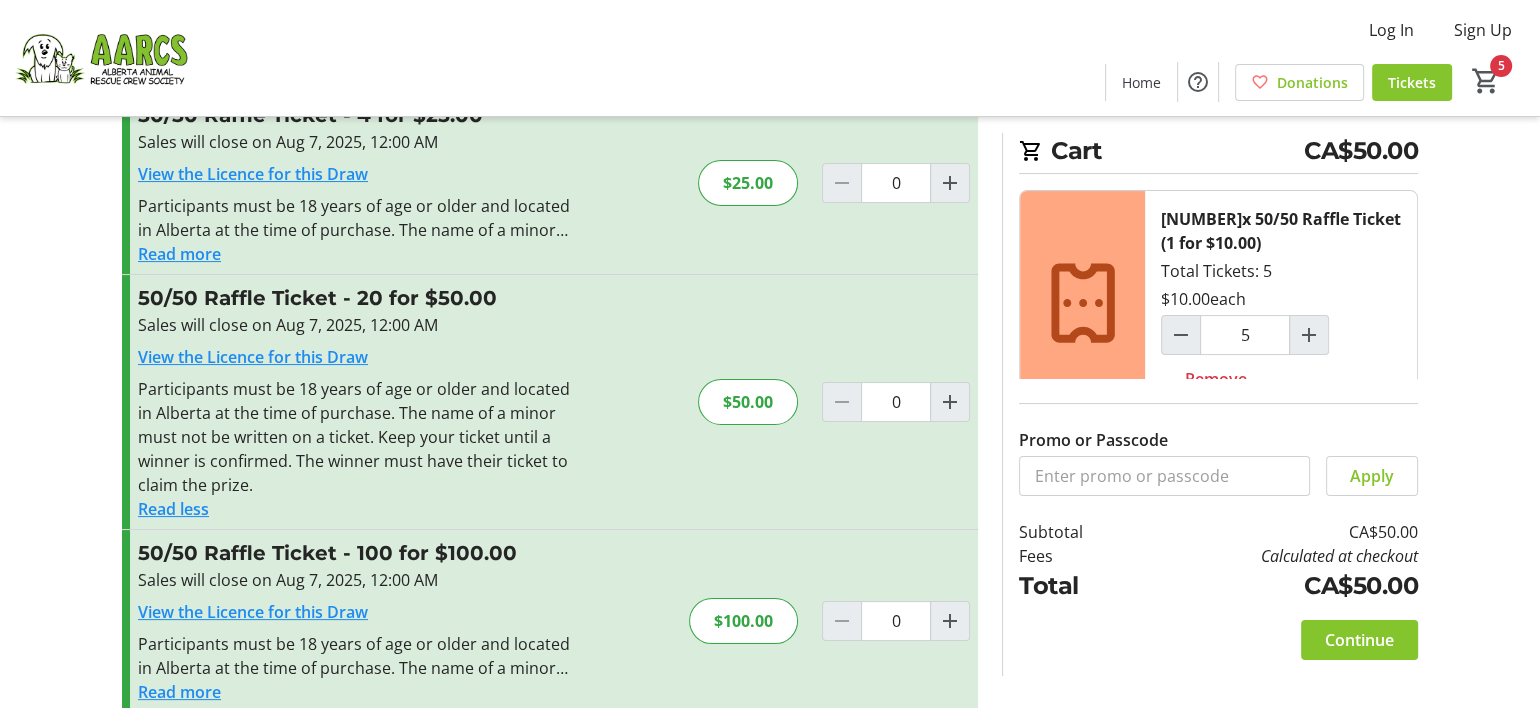 scroll, scrollTop: 285, scrollLeft: 0, axis: vertical 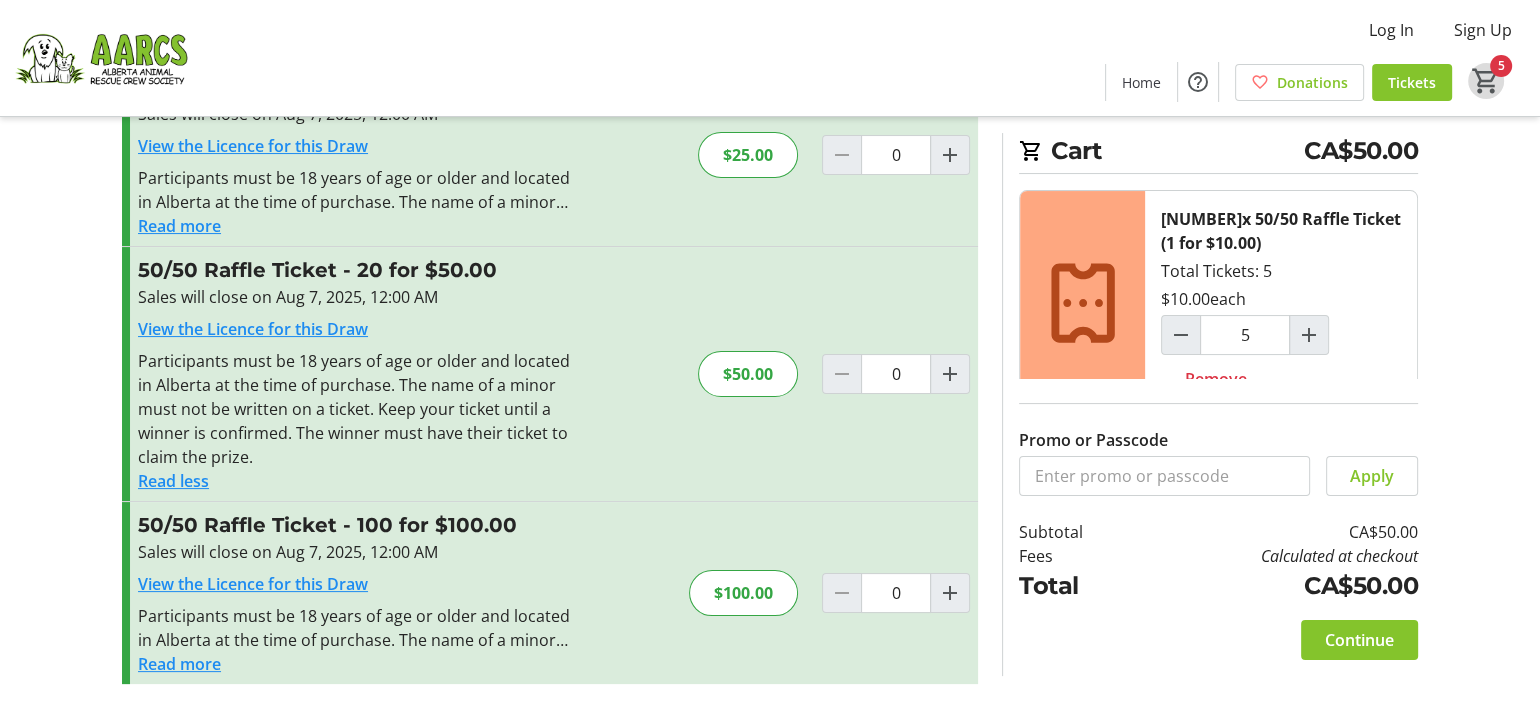 click on "5" 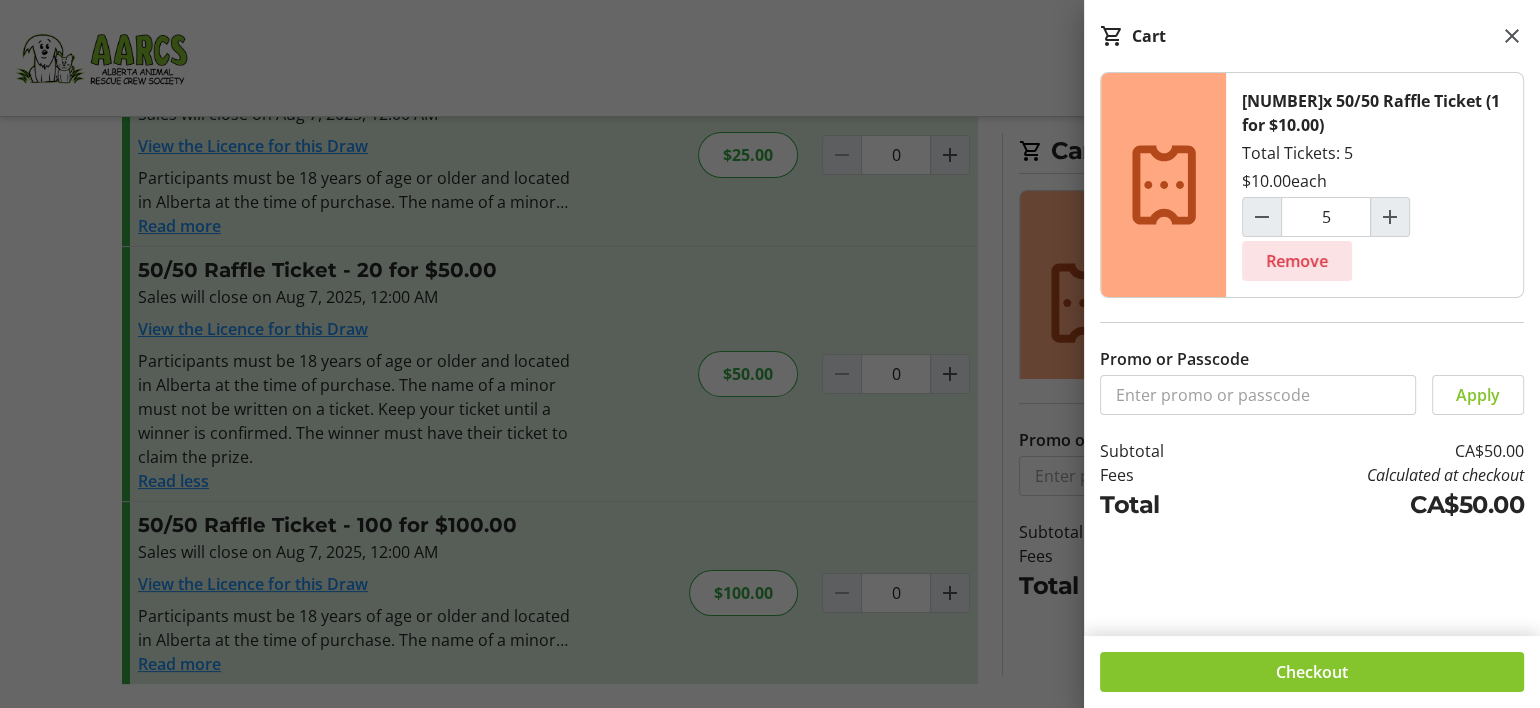 click on "Remove" 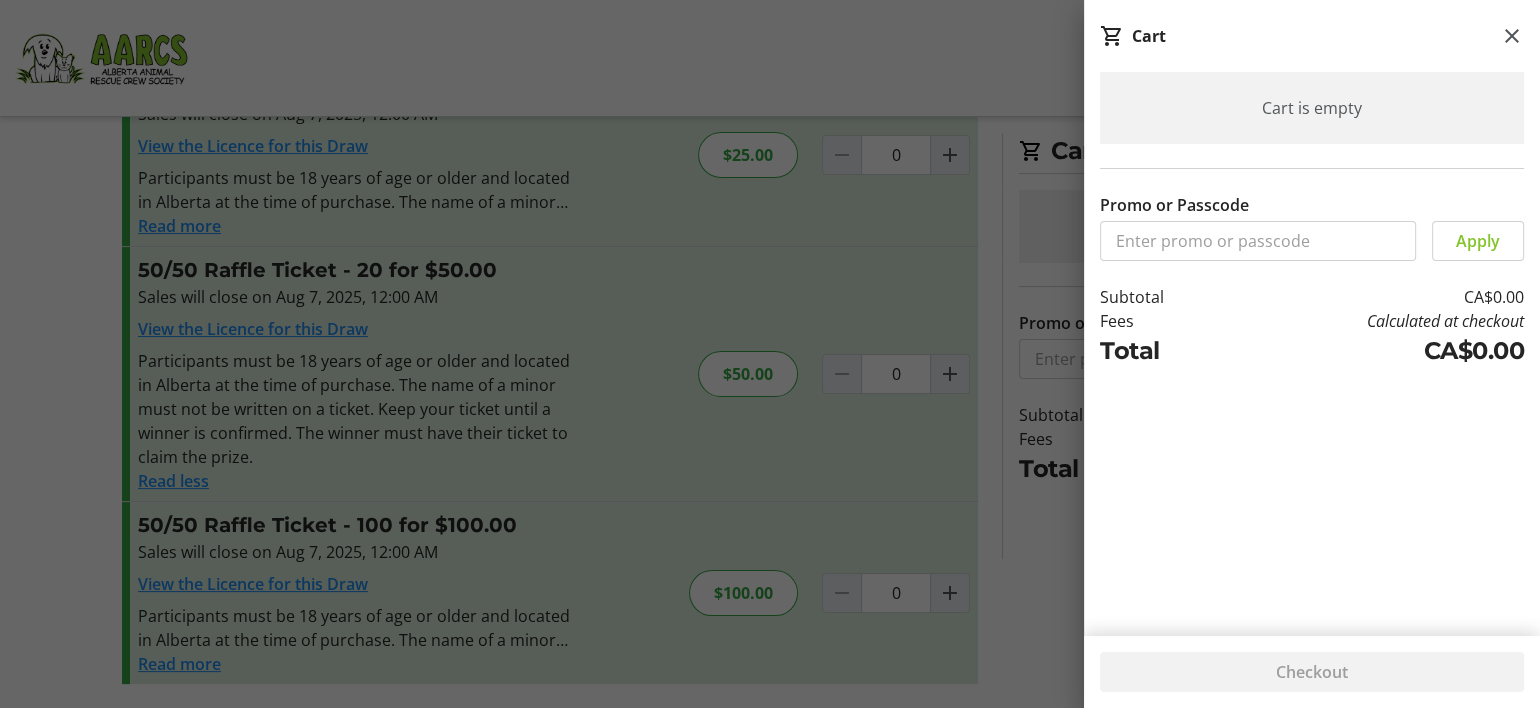 click 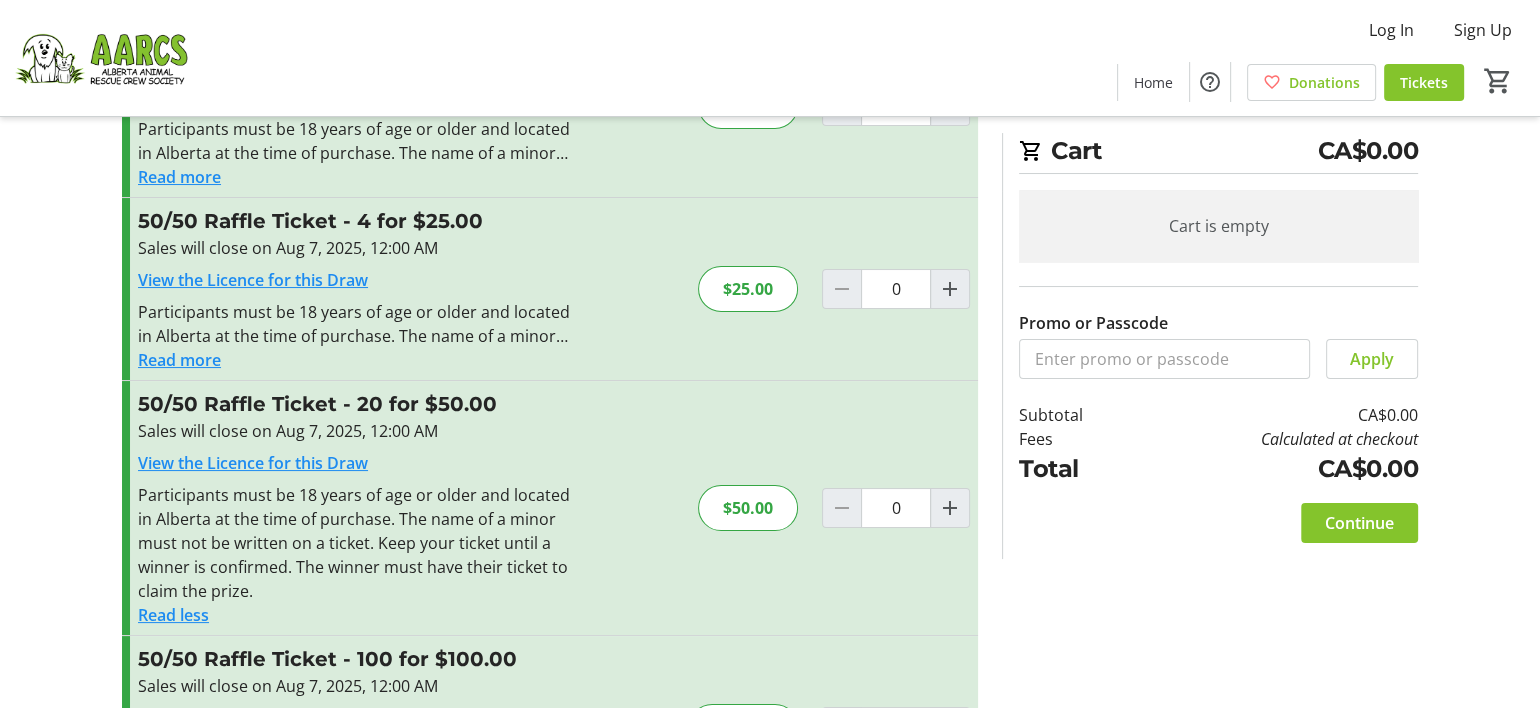 scroll, scrollTop: 285, scrollLeft: 0, axis: vertical 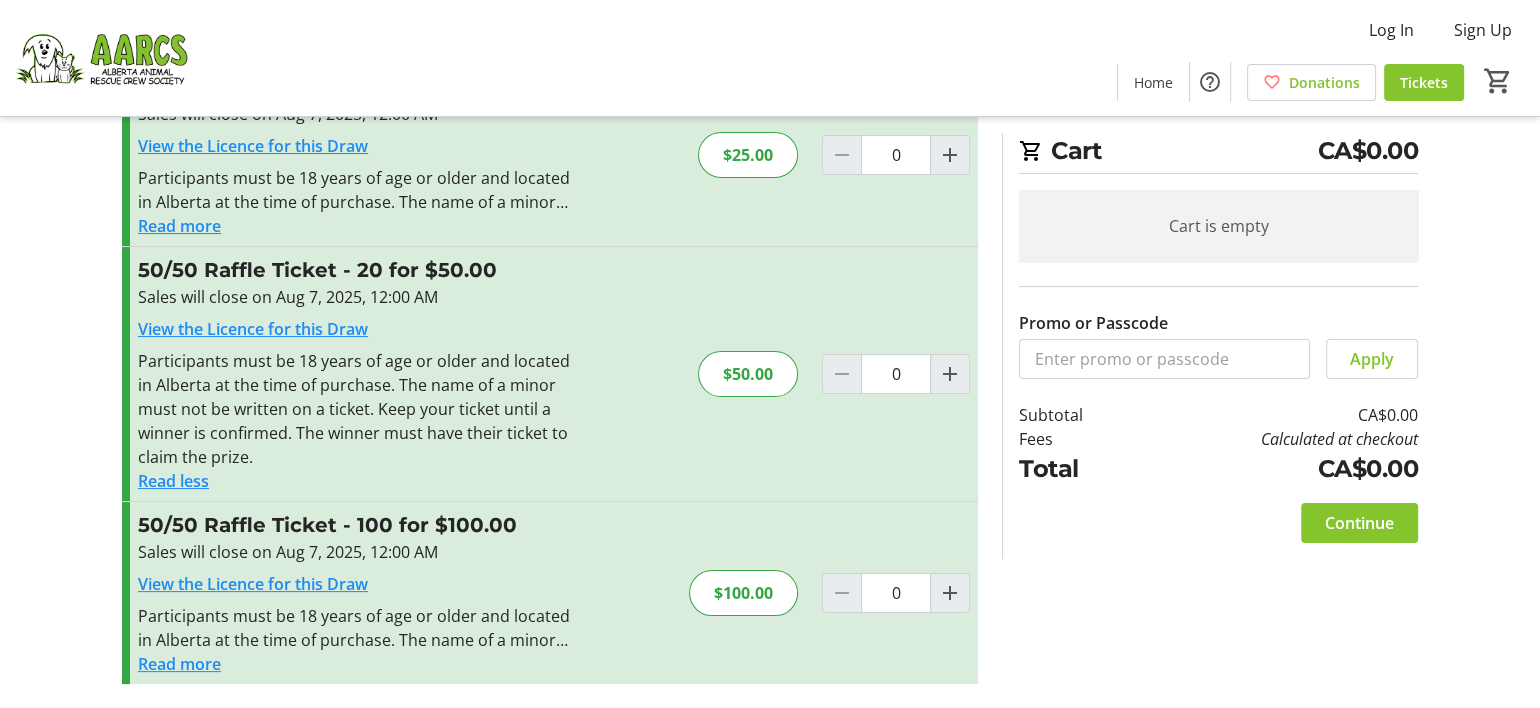 click on "View the Licence for this Draw" 